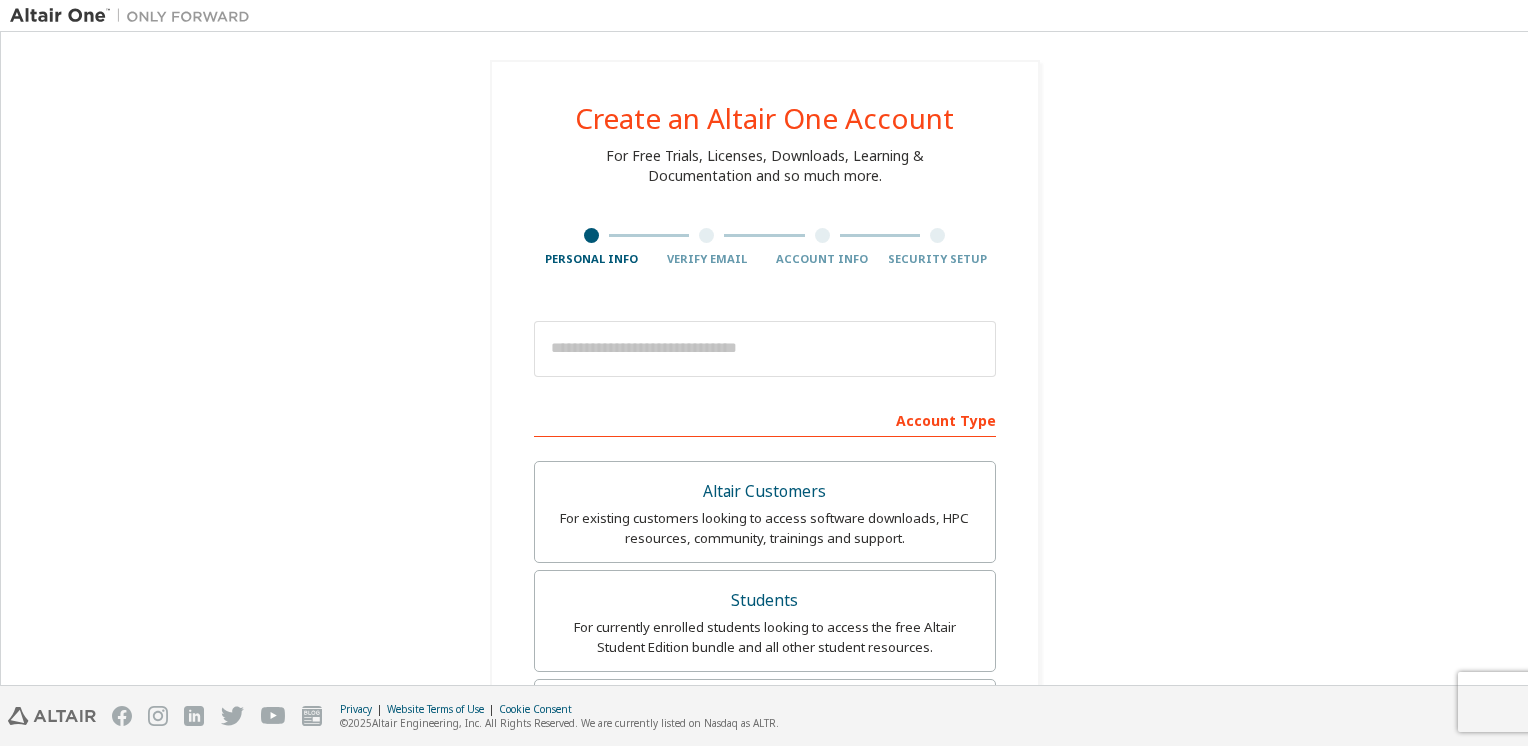 scroll, scrollTop: 0, scrollLeft: 0, axis: both 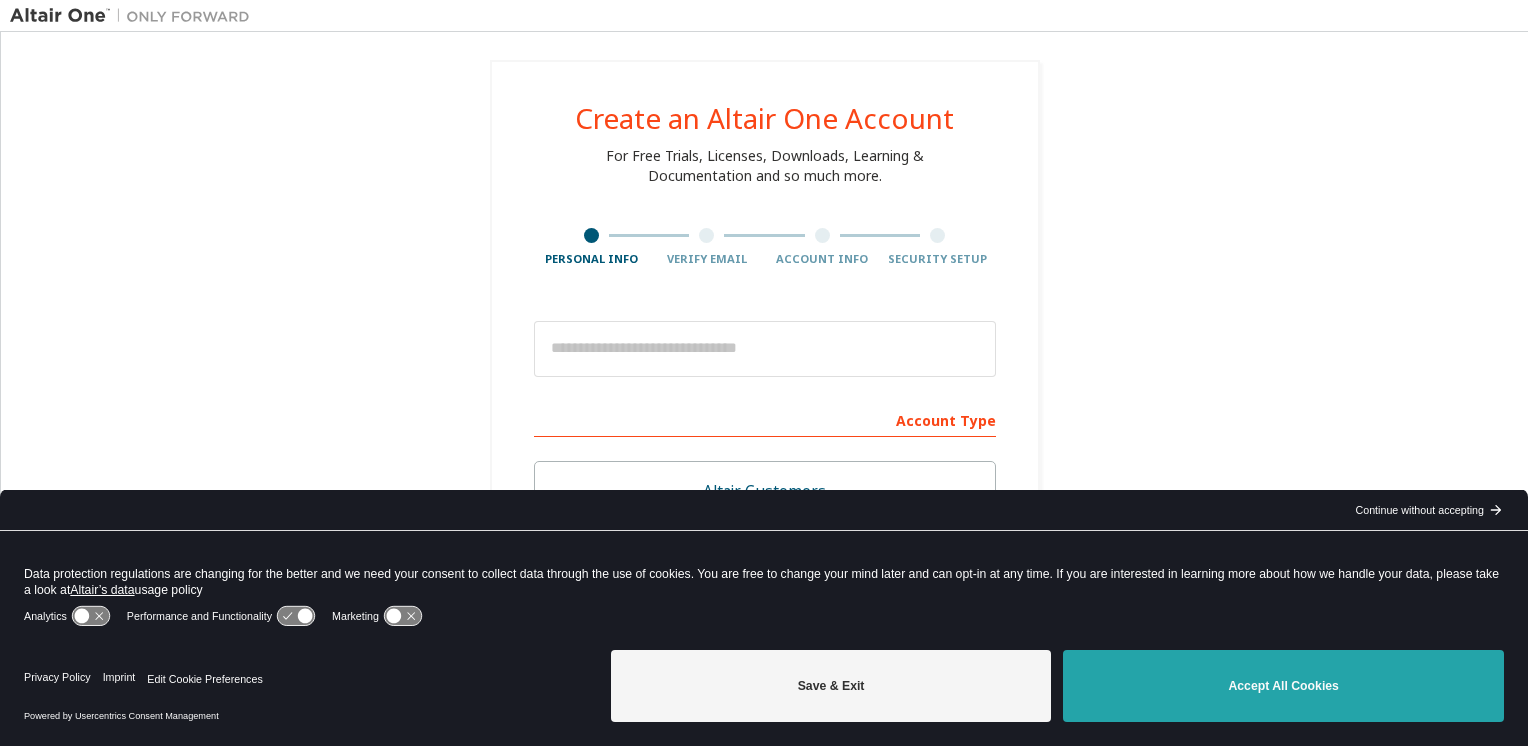 click on "Accept All Cookies" at bounding box center [1283, 686] 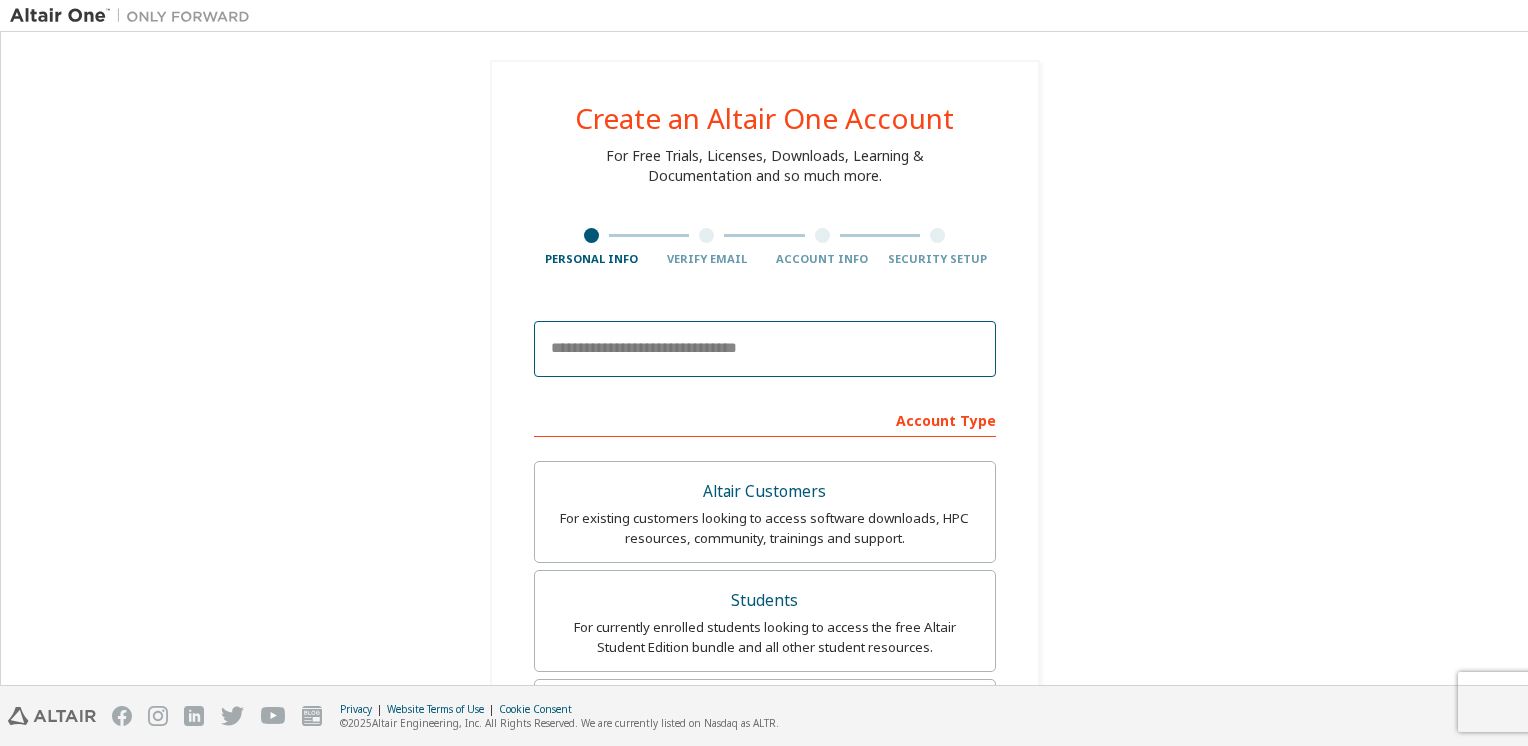 click at bounding box center (765, 349) 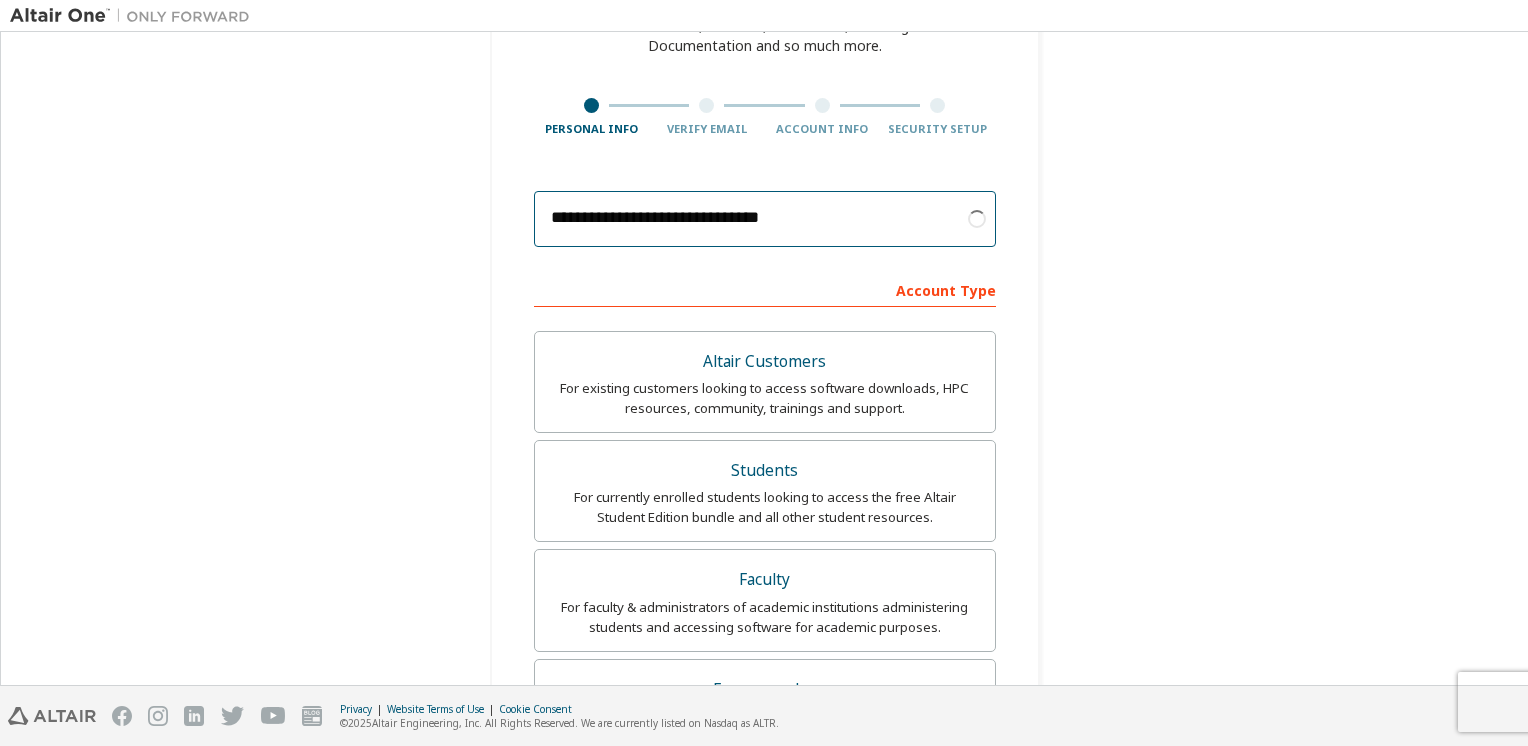 scroll, scrollTop: 192, scrollLeft: 0, axis: vertical 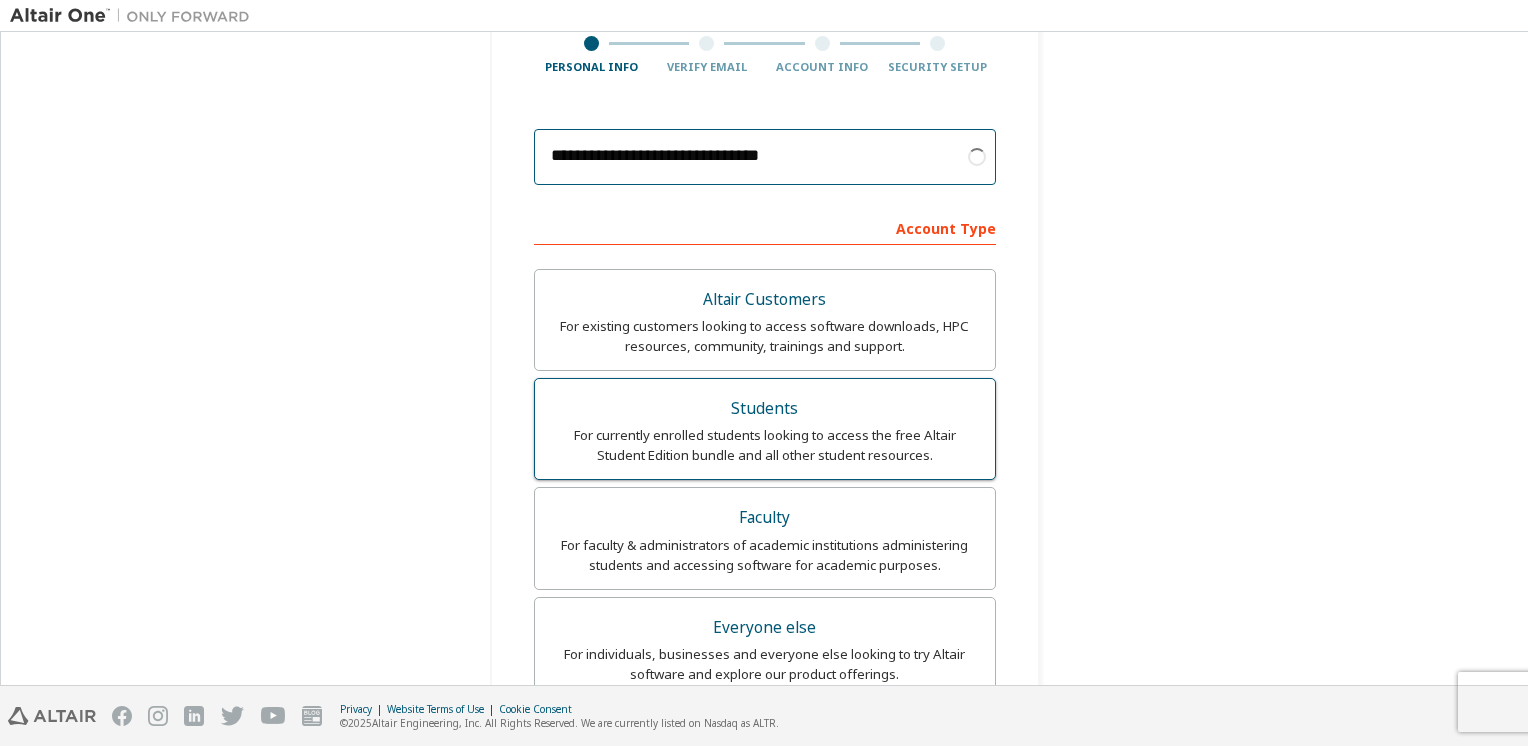 type on "**********" 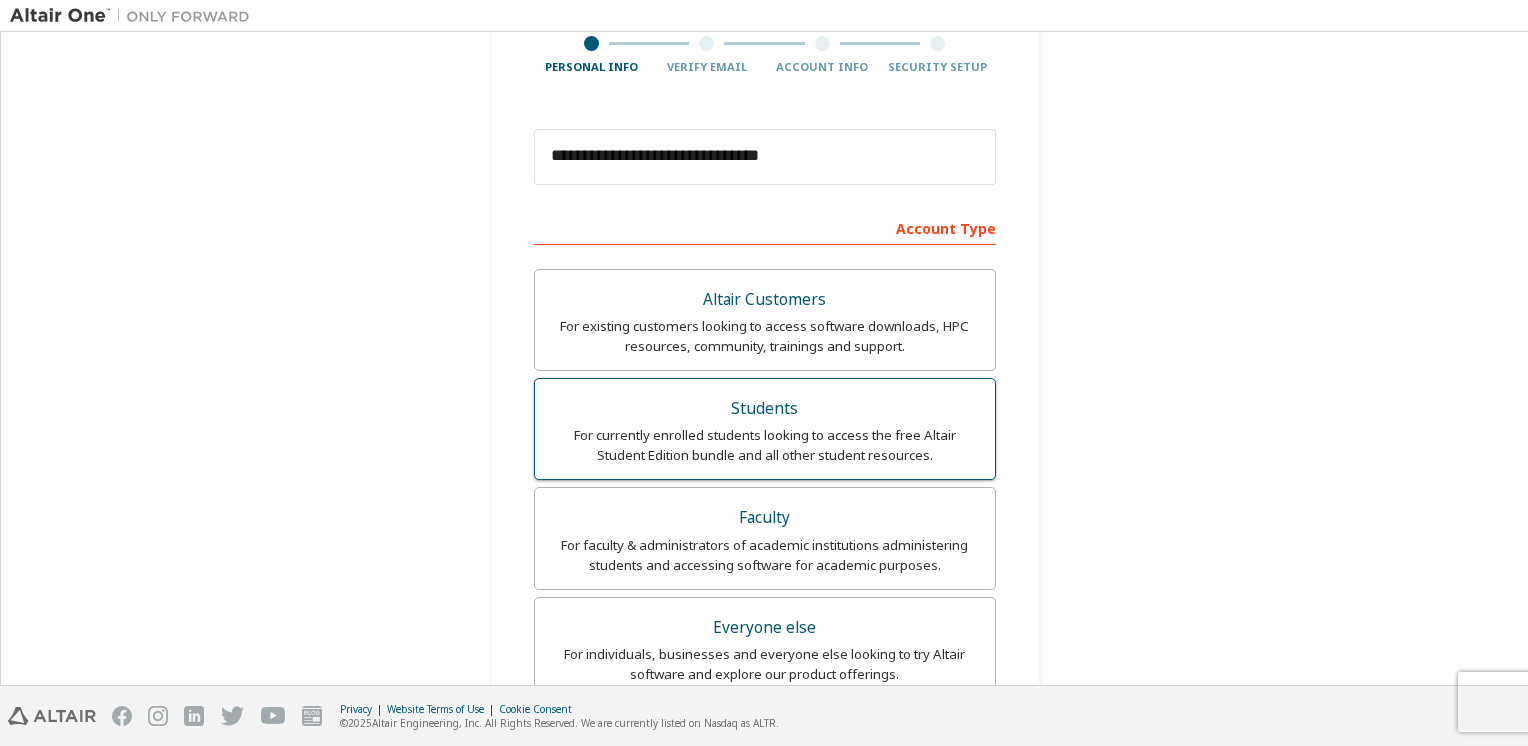 click on "Students" at bounding box center (765, 409) 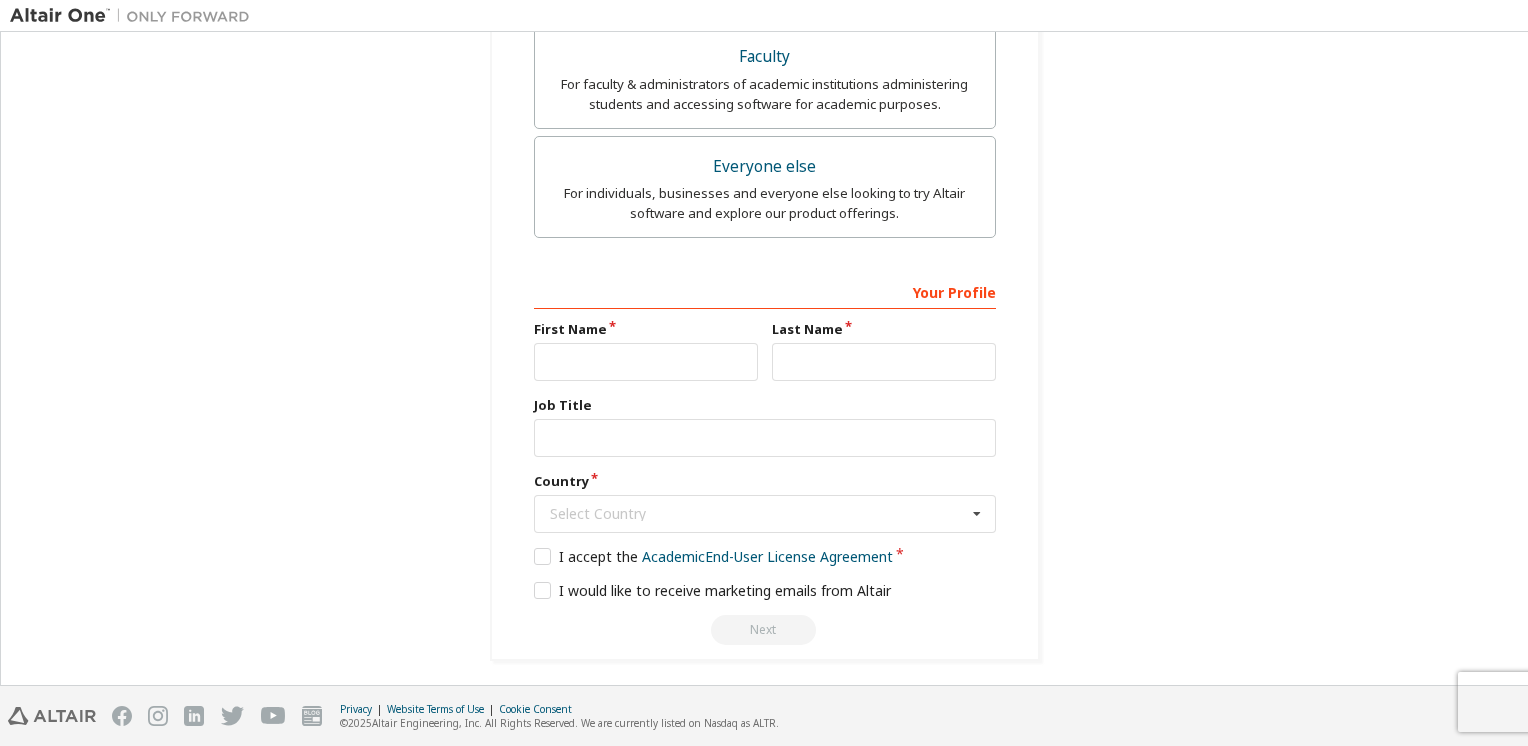 scroll, scrollTop: 652, scrollLeft: 0, axis: vertical 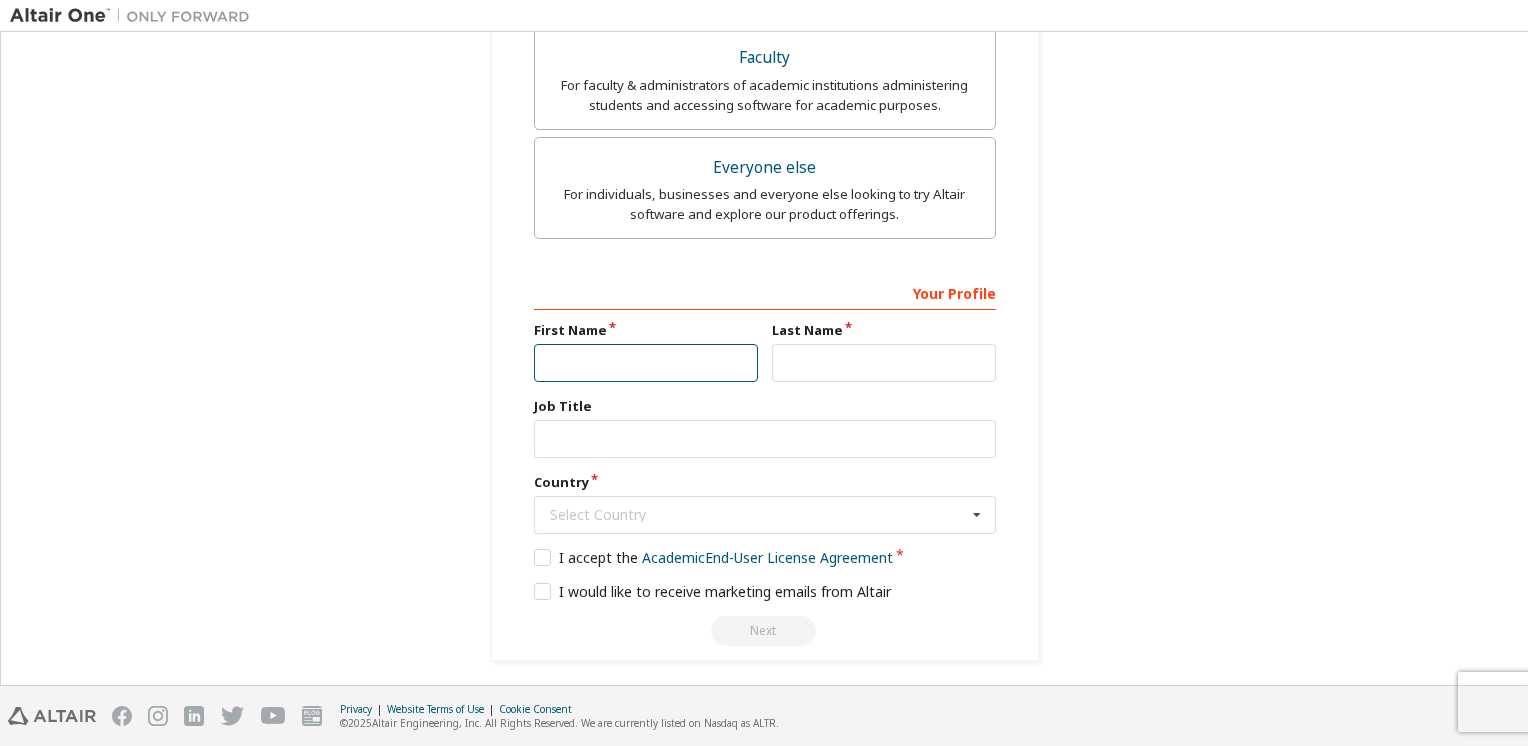 click at bounding box center [646, 363] 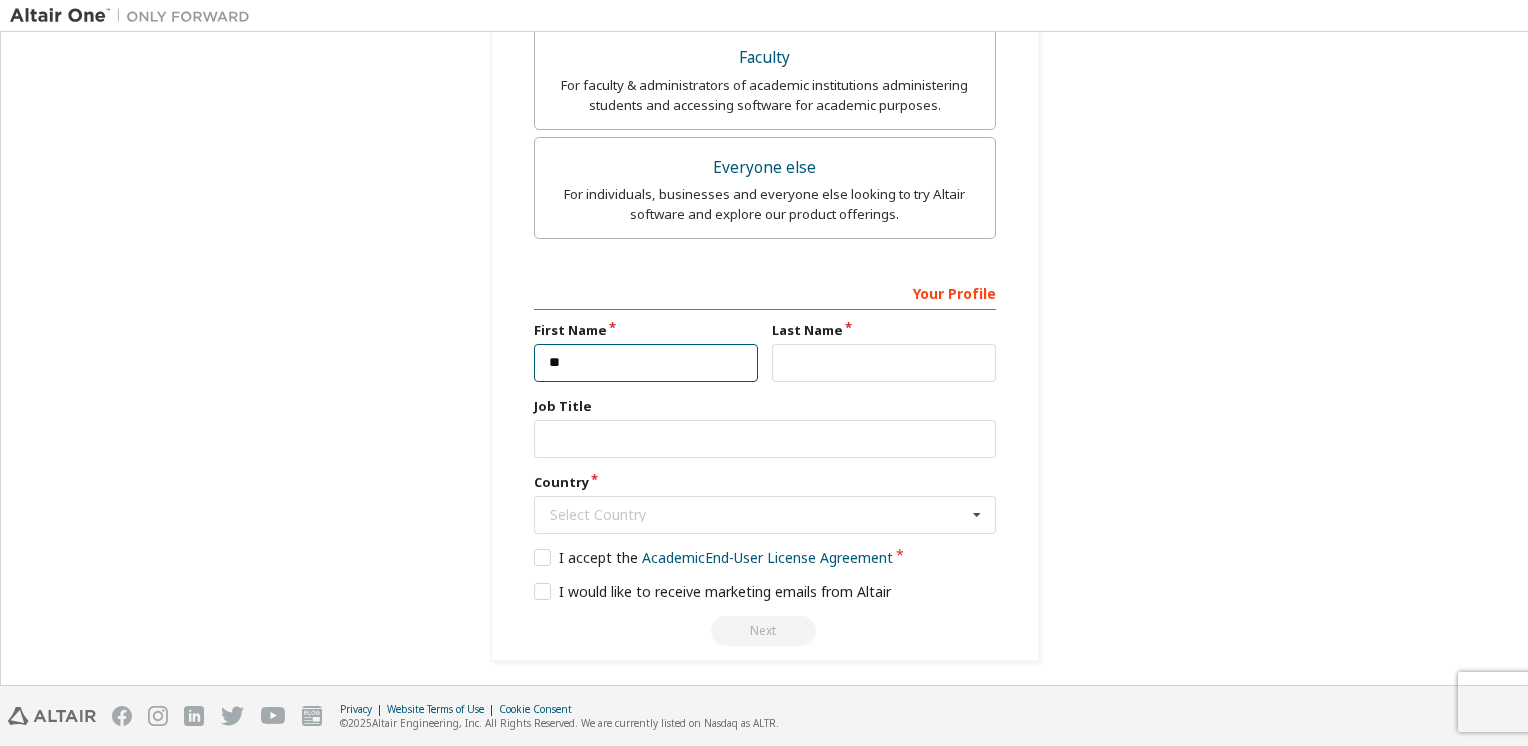 type on "*" 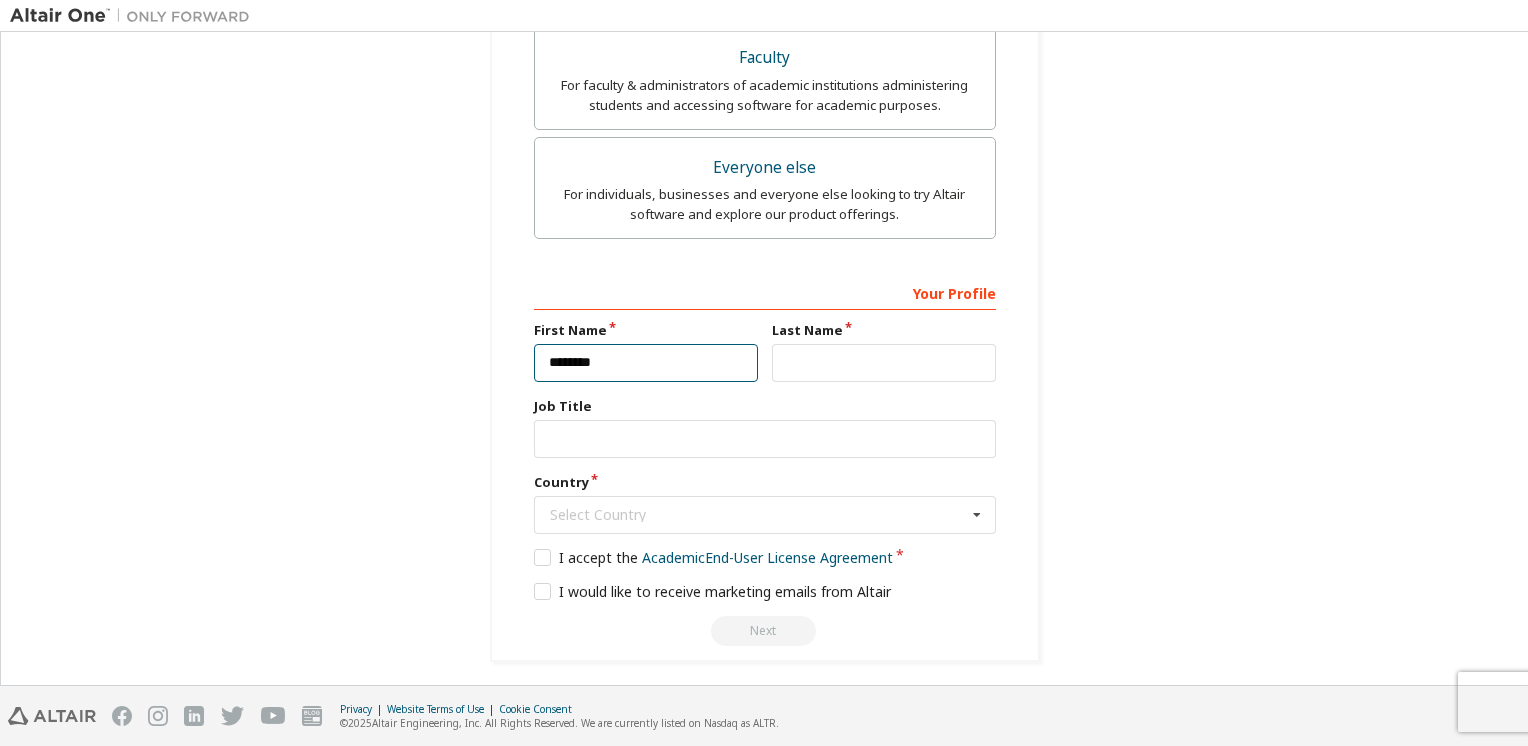 type on "********" 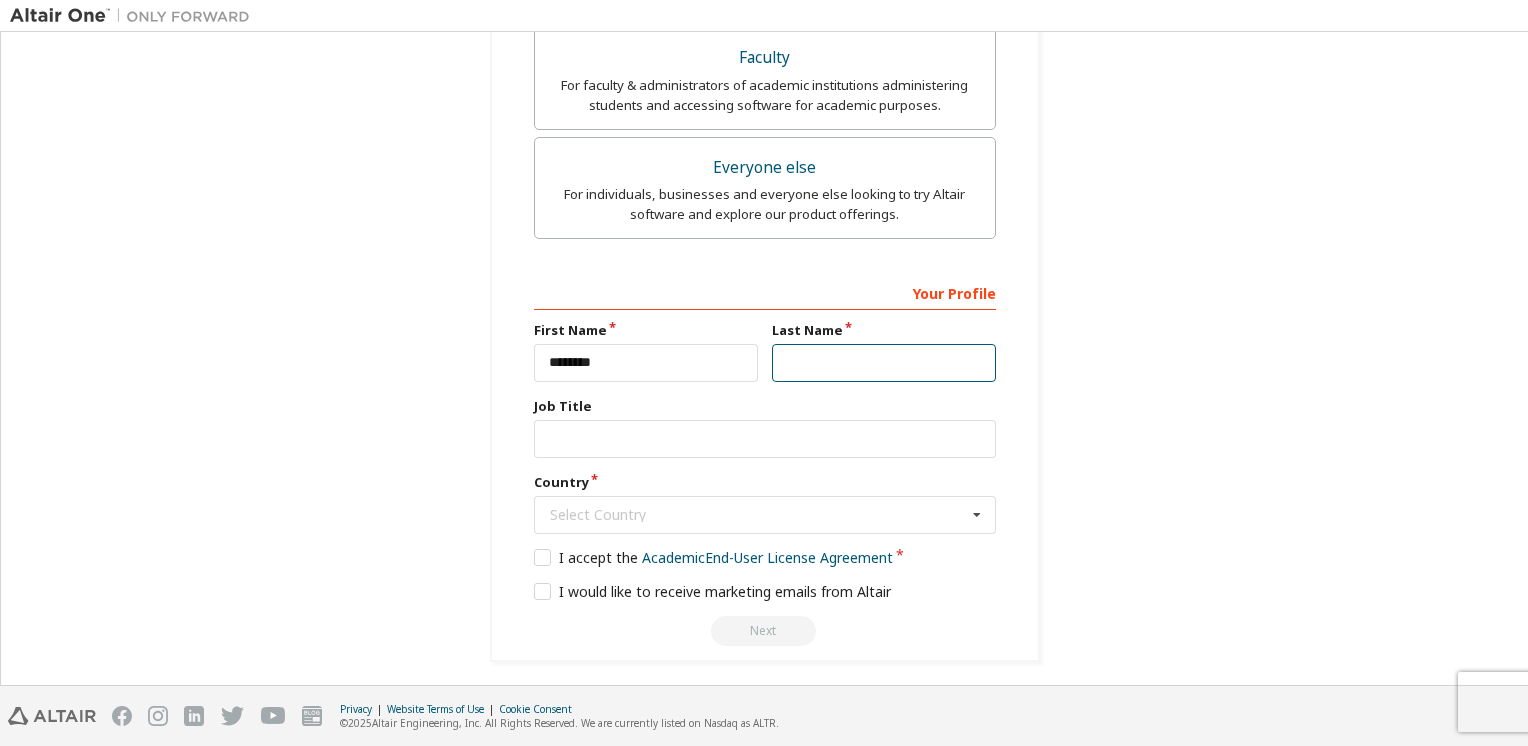 click at bounding box center [884, 363] 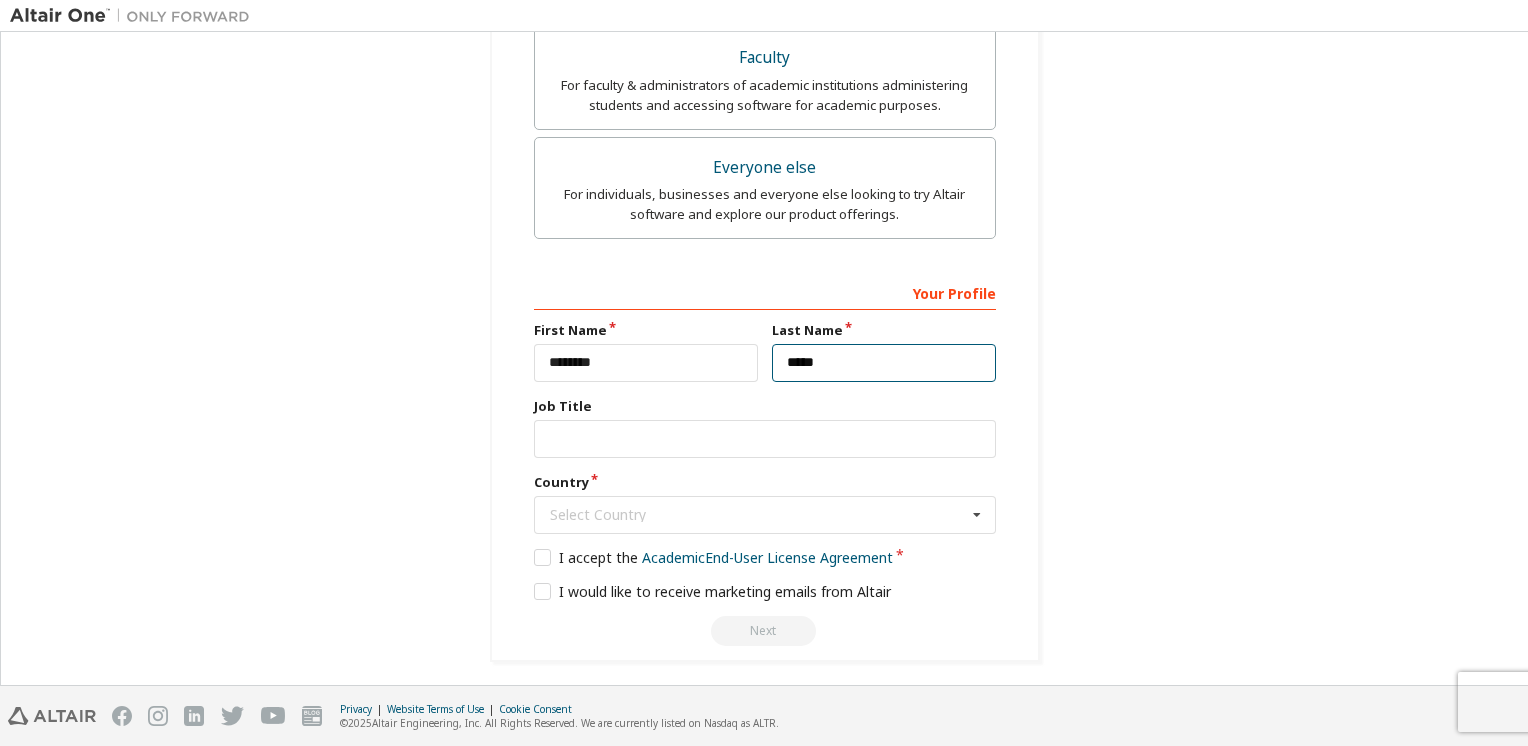 type on "*****" 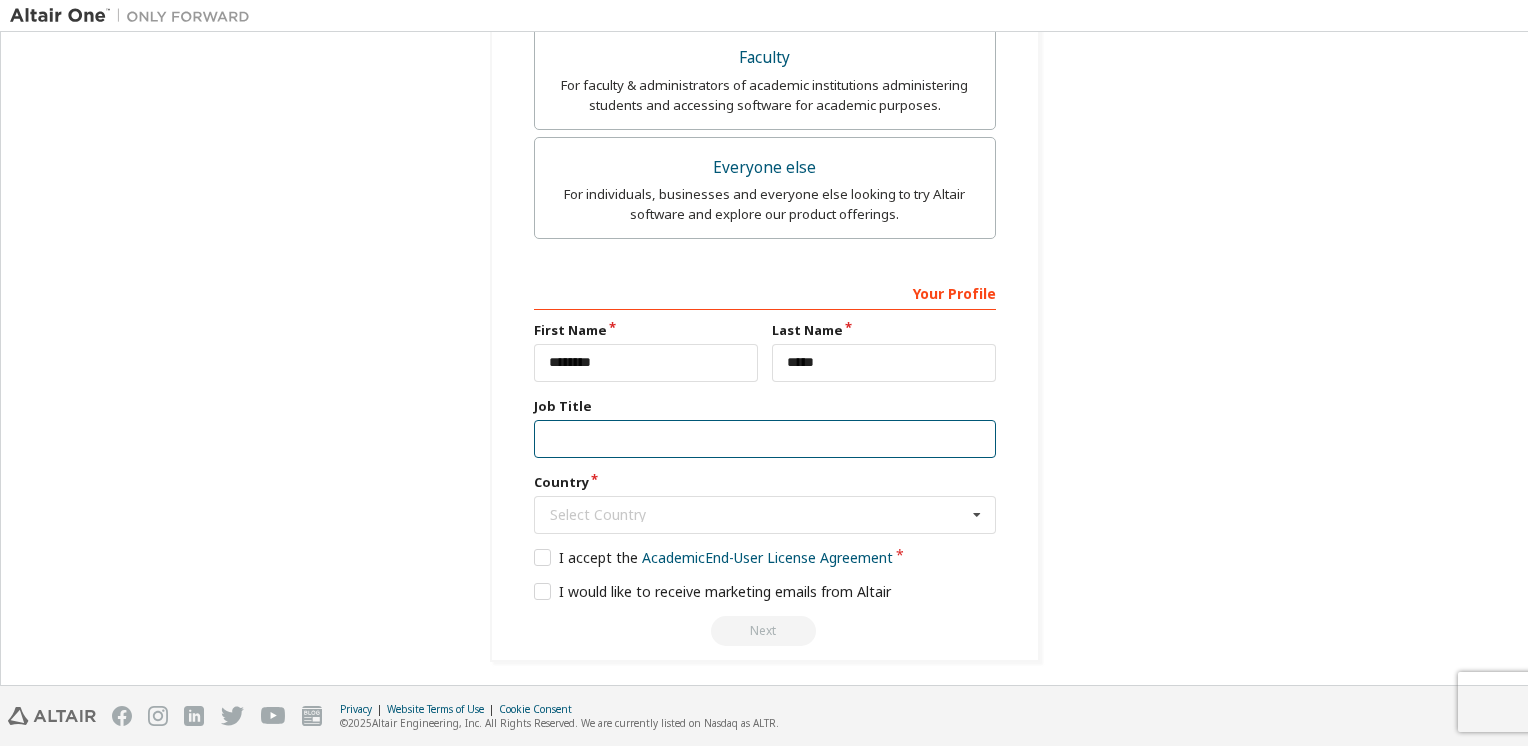 click at bounding box center [765, 439] 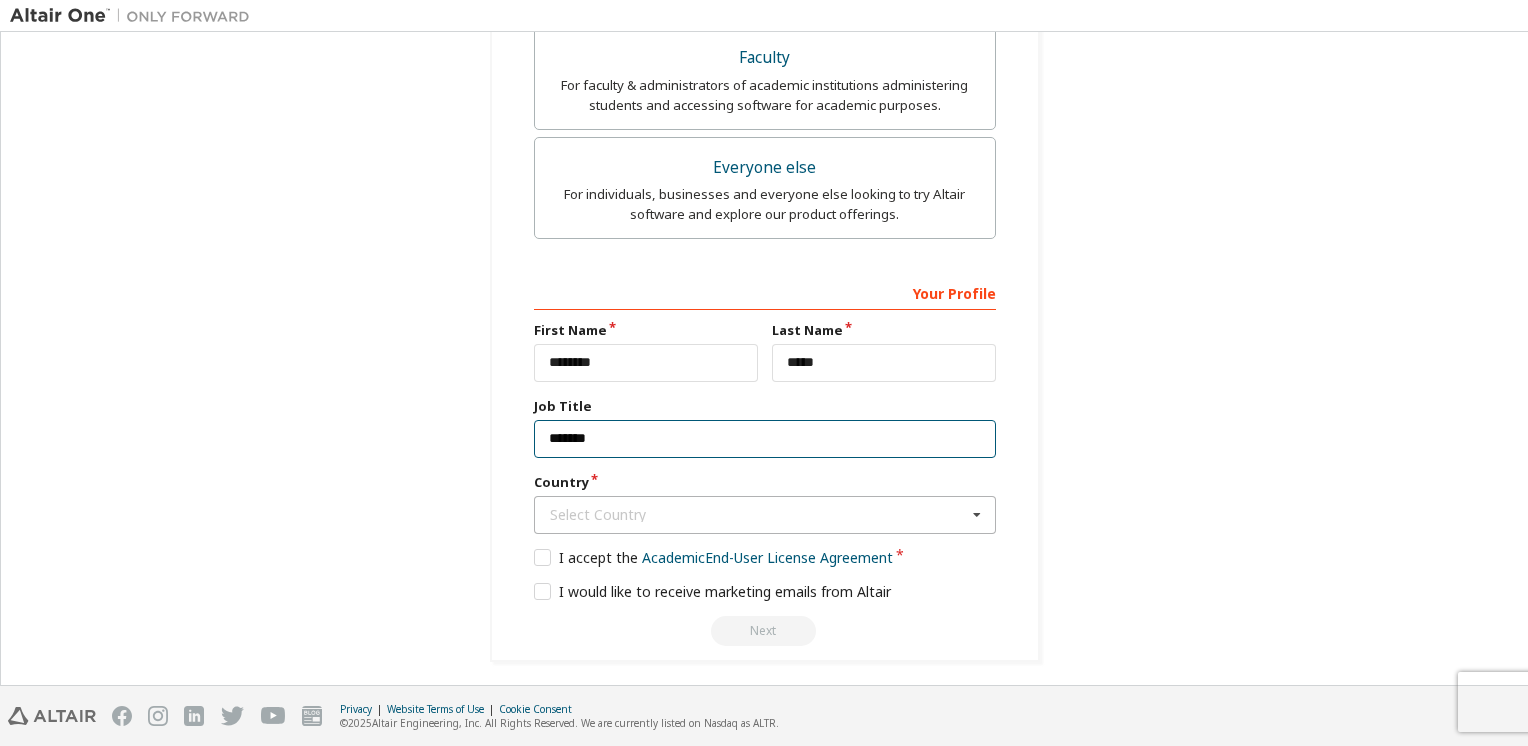 type on "*******" 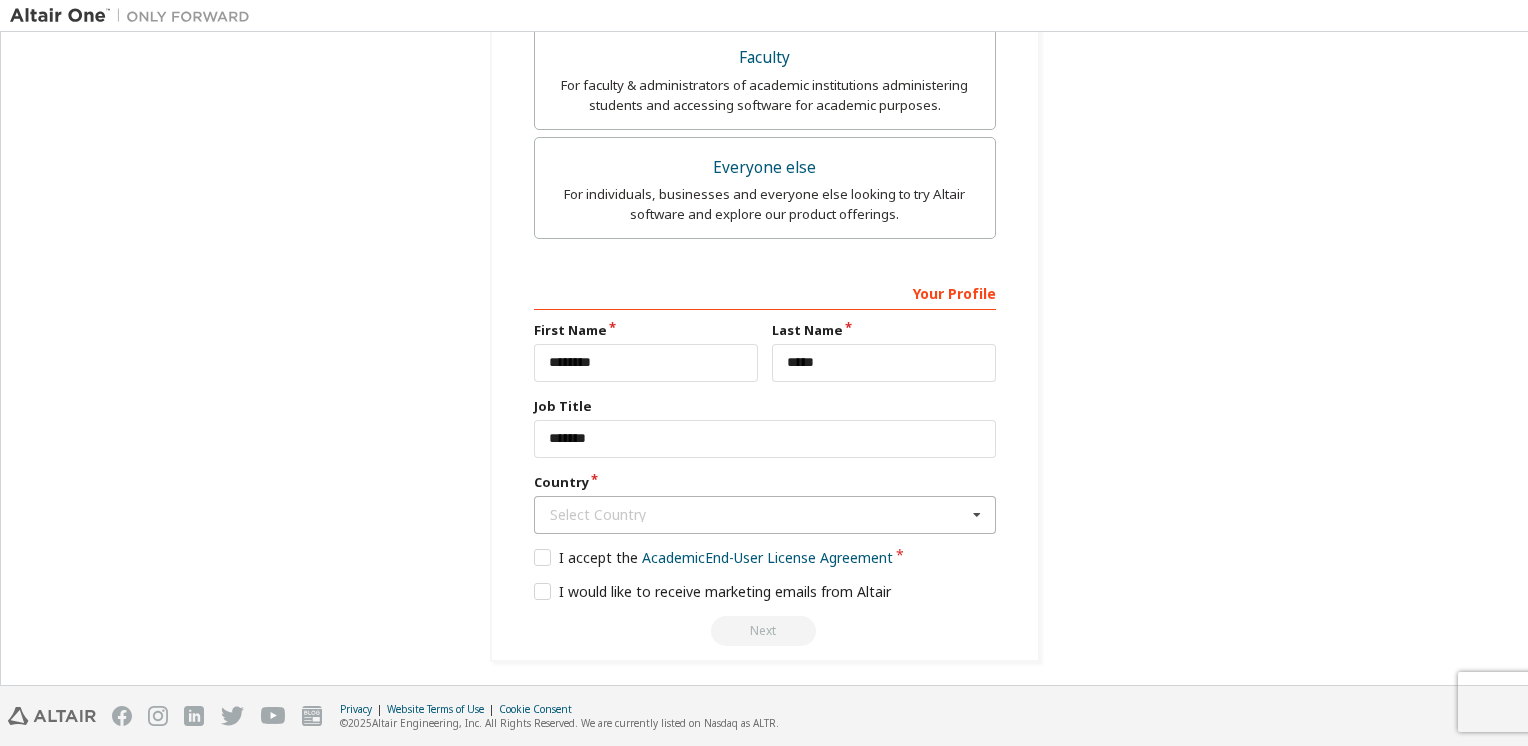 click on "Select Country" at bounding box center (758, 515) 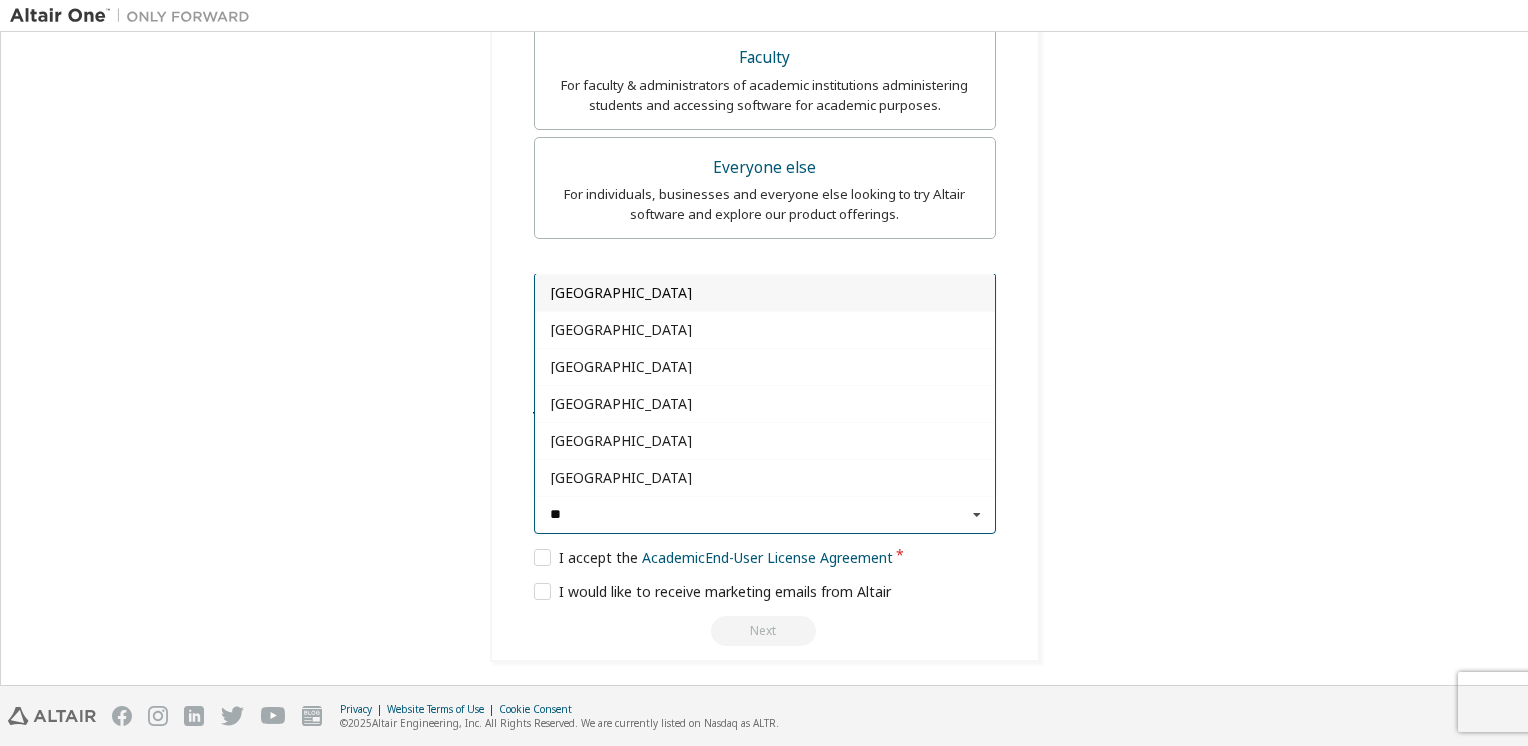click on "**" at bounding box center [766, 515] 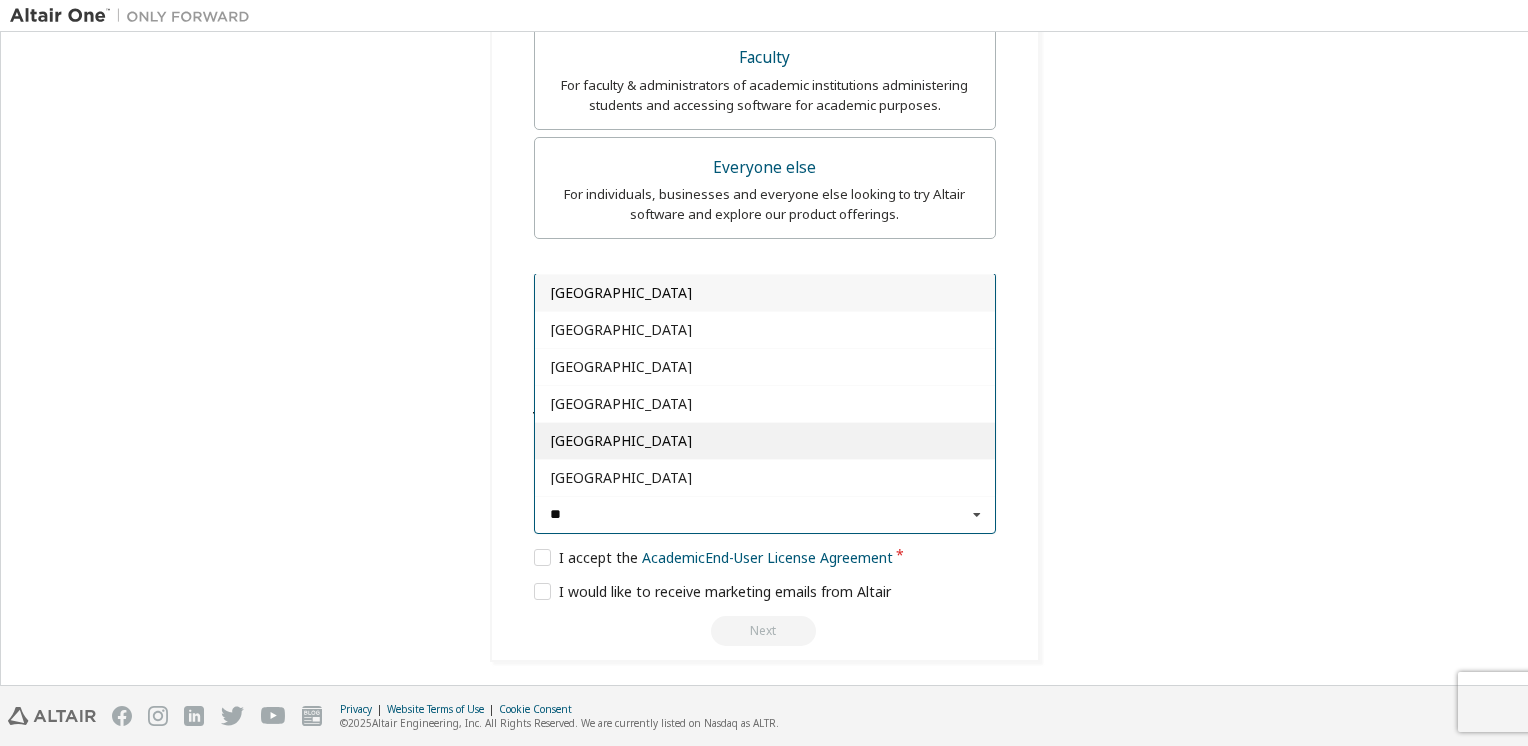 type on "**" 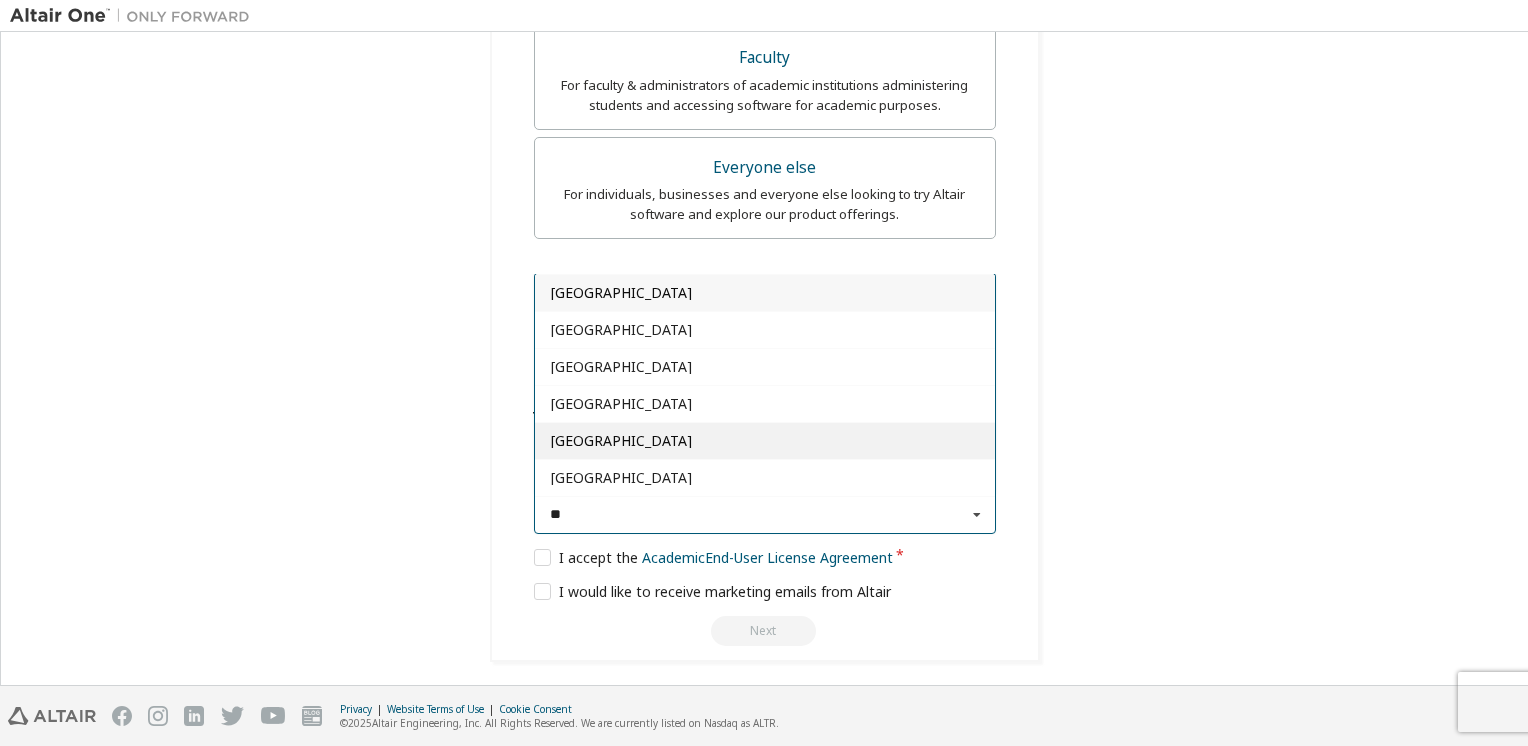 click on "[GEOGRAPHIC_DATA]" at bounding box center [765, 440] 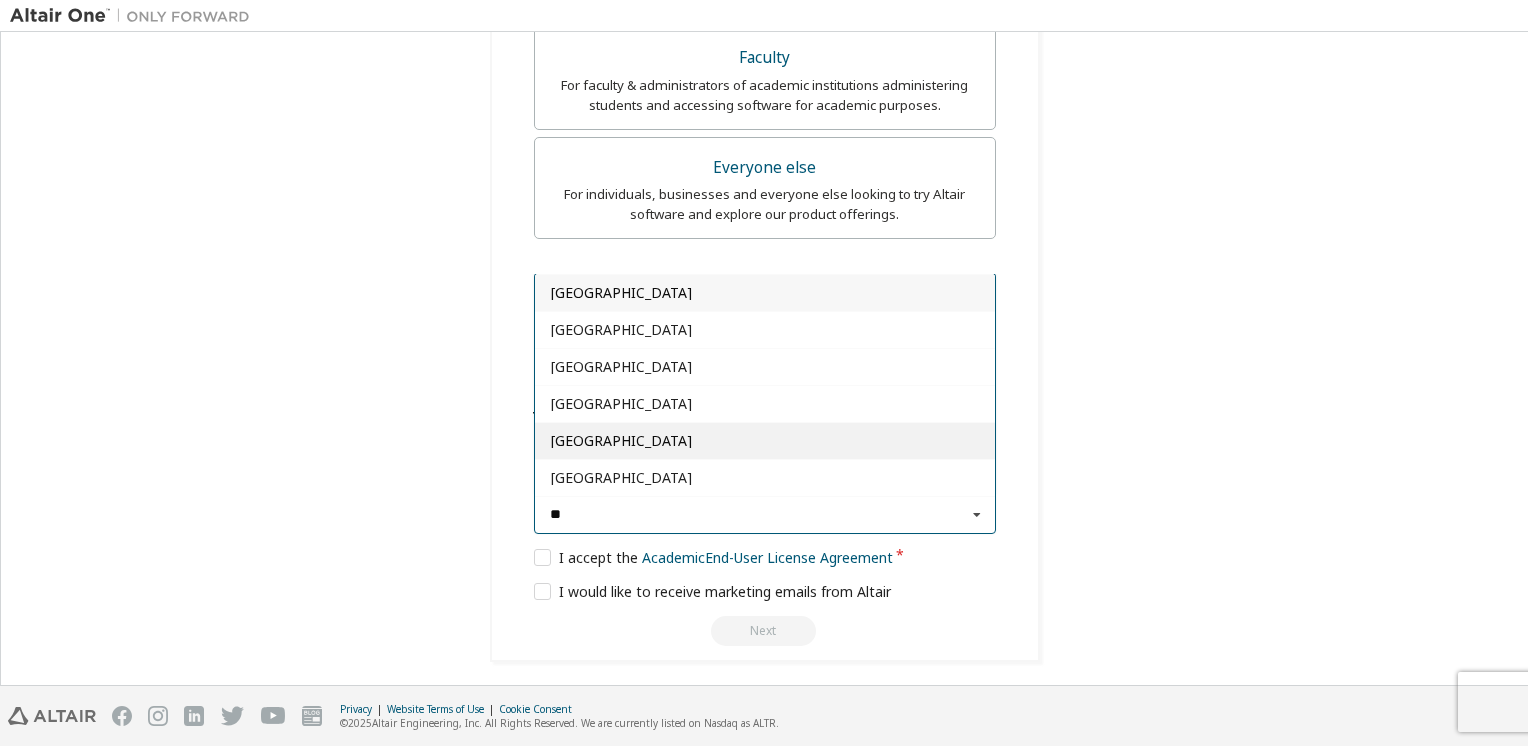 type on "***" 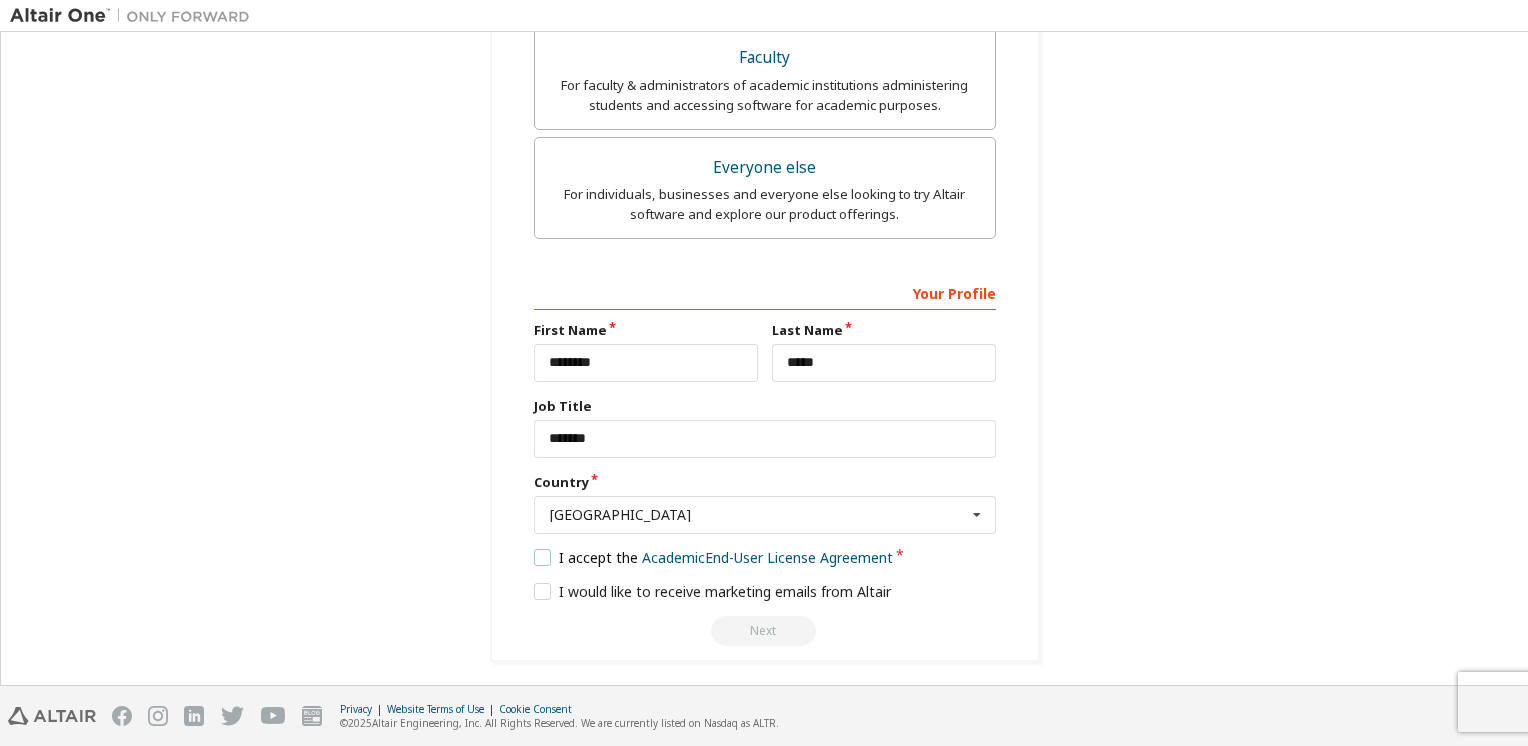 click on "I accept the   Academic   End-User License Agreement" at bounding box center (714, 557) 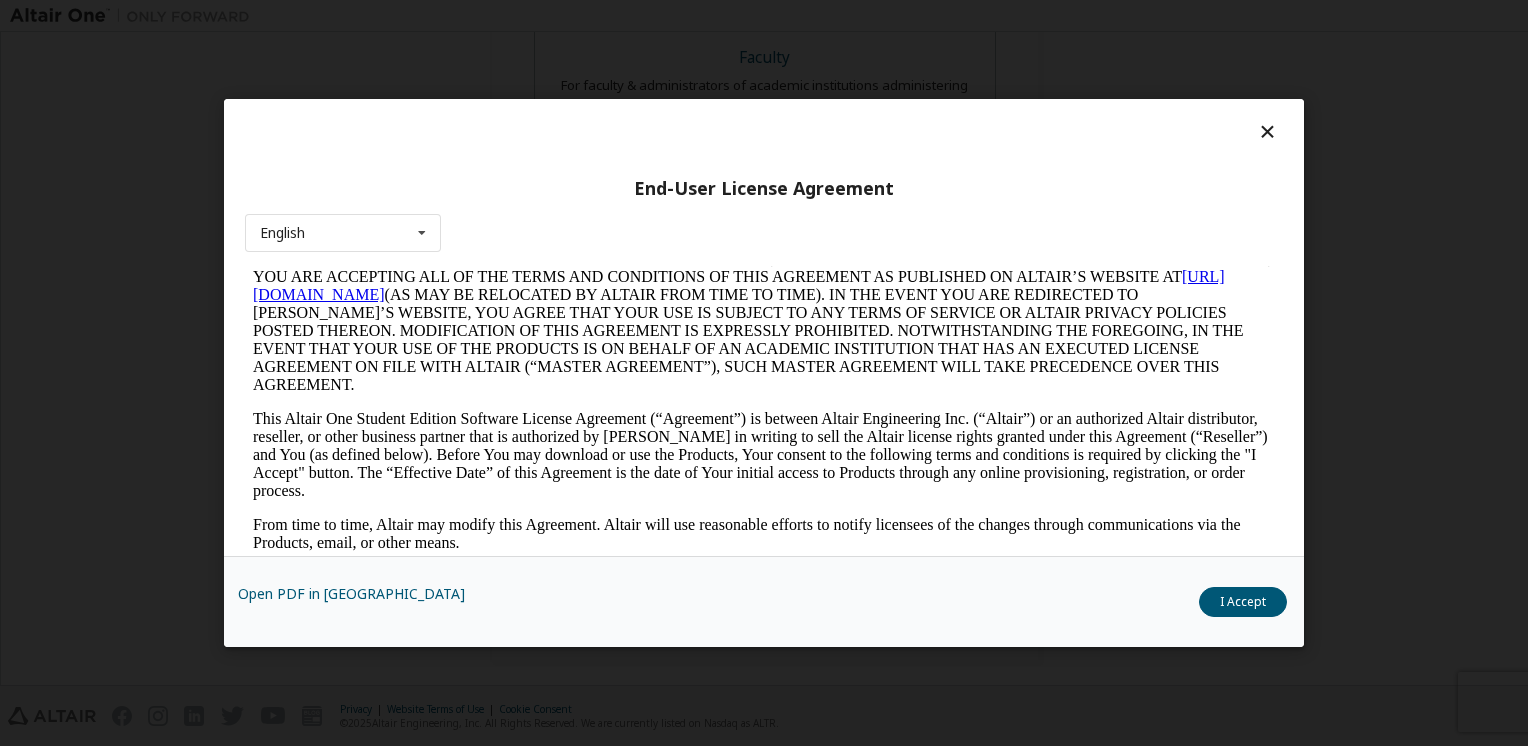 scroll, scrollTop: 152, scrollLeft: 0, axis: vertical 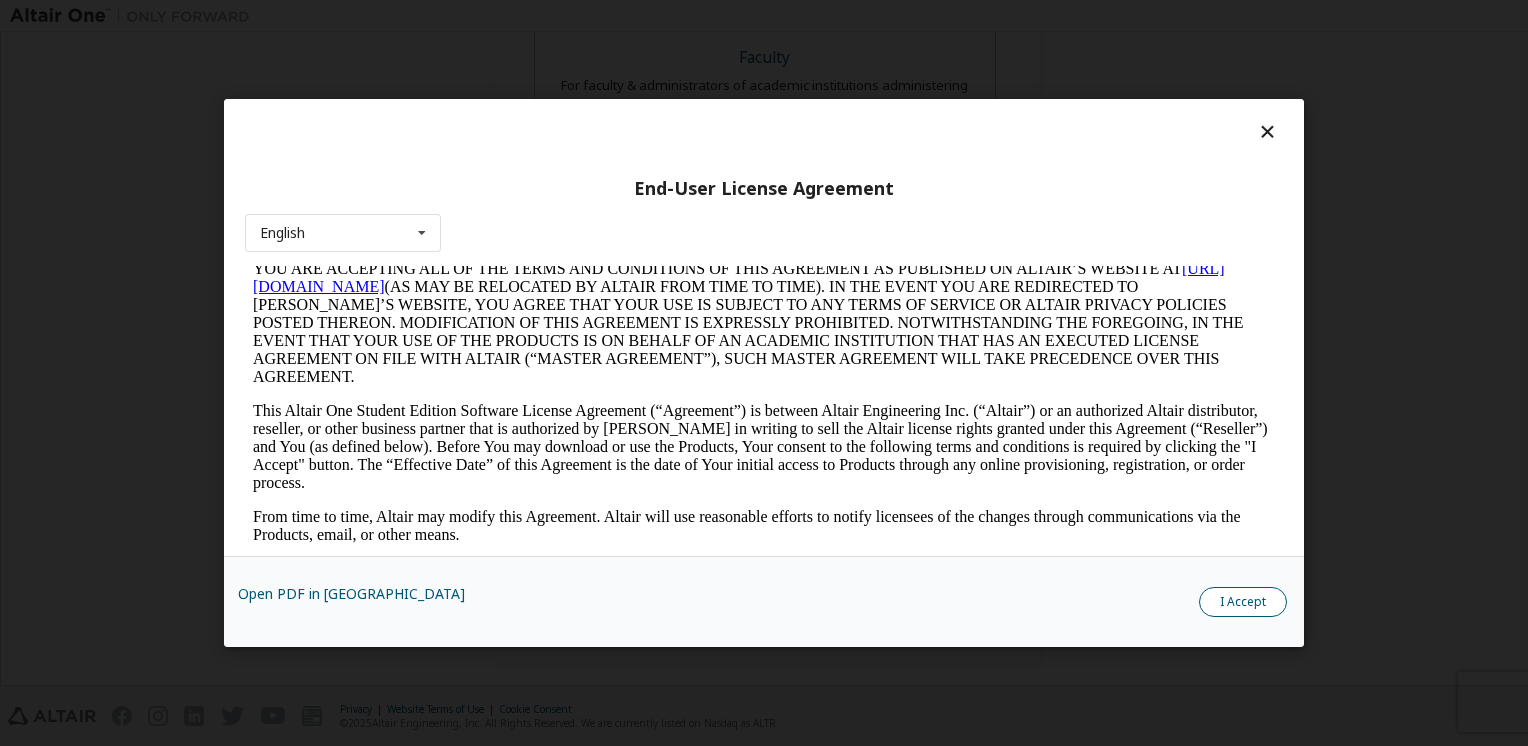 click on "I Accept" at bounding box center [1243, 602] 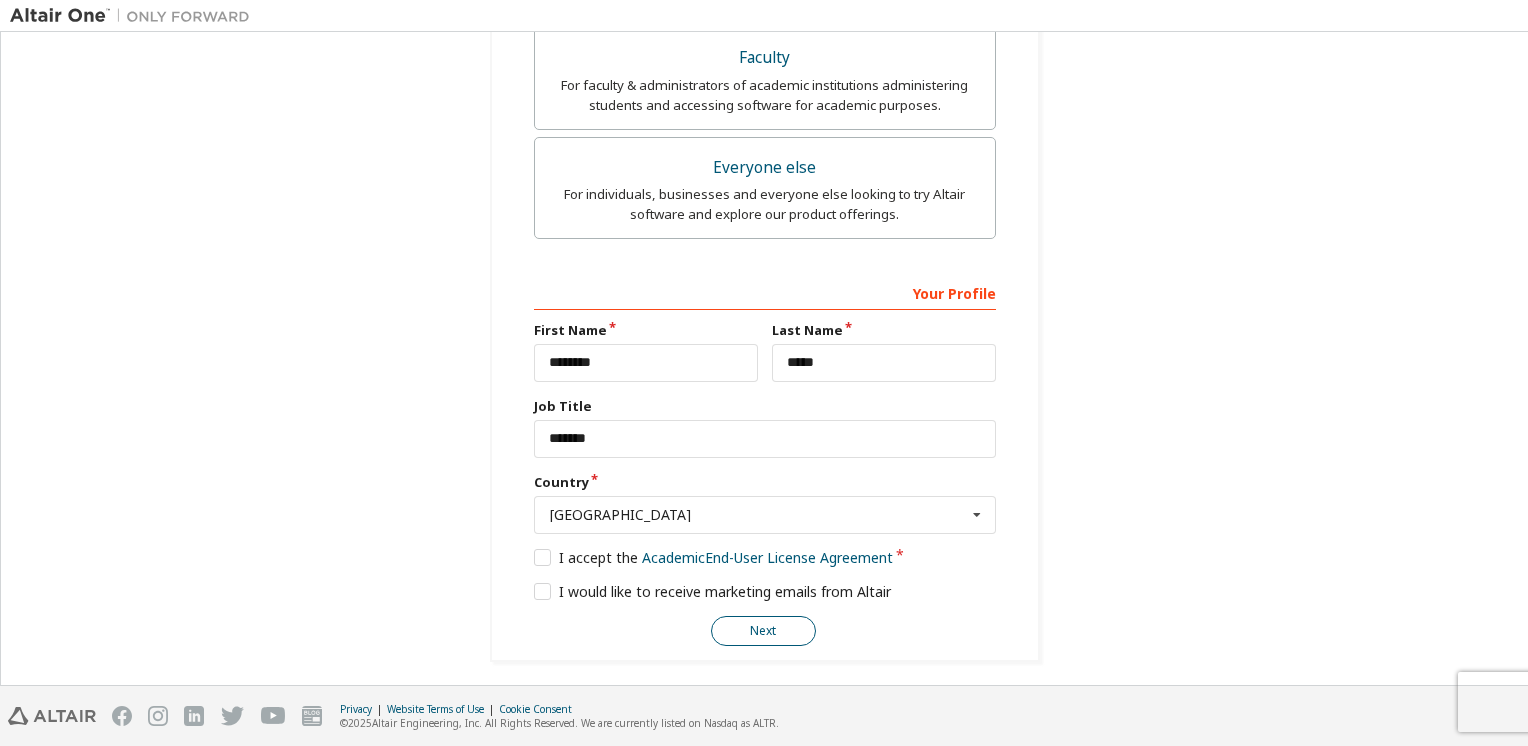 click on "Next" at bounding box center (763, 631) 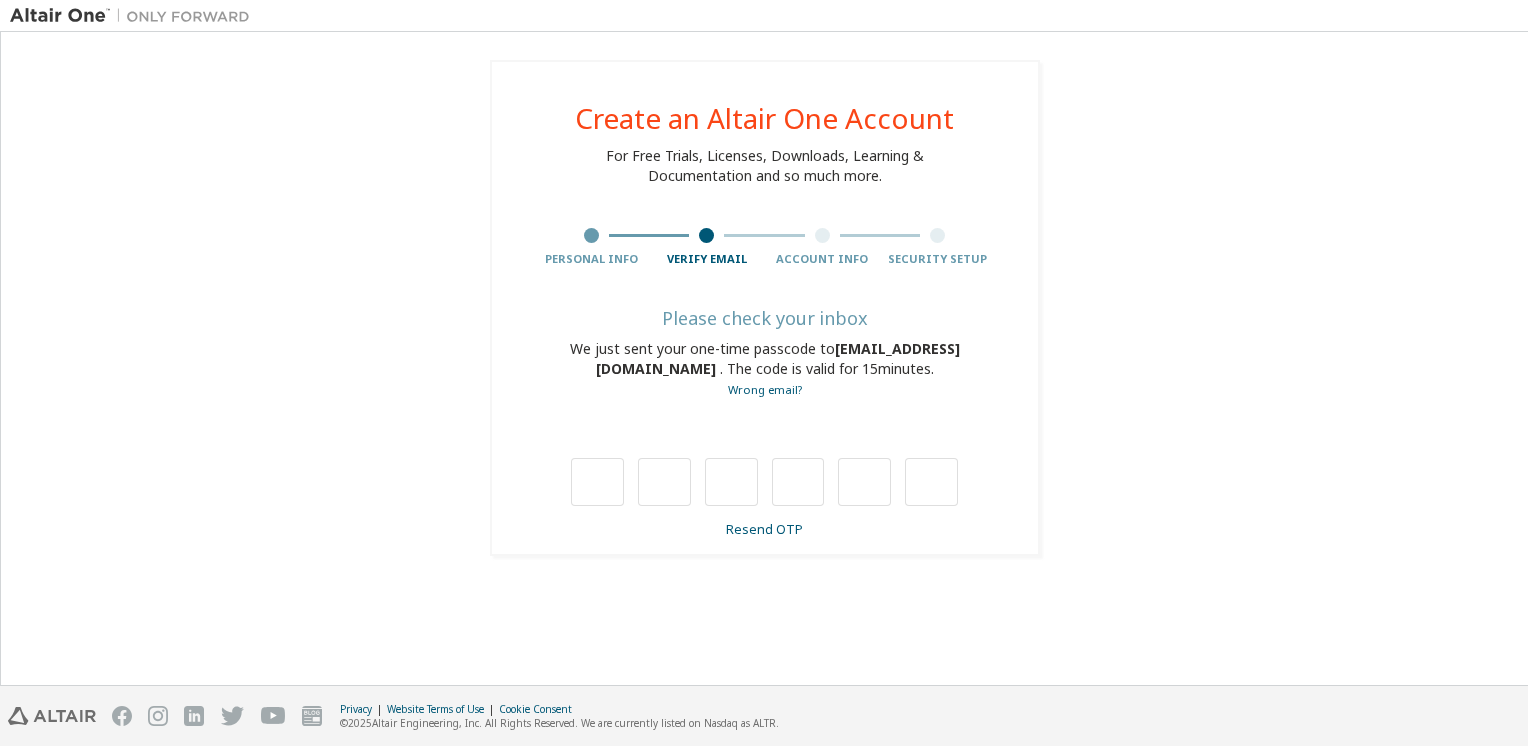 scroll, scrollTop: 0, scrollLeft: 0, axis: both 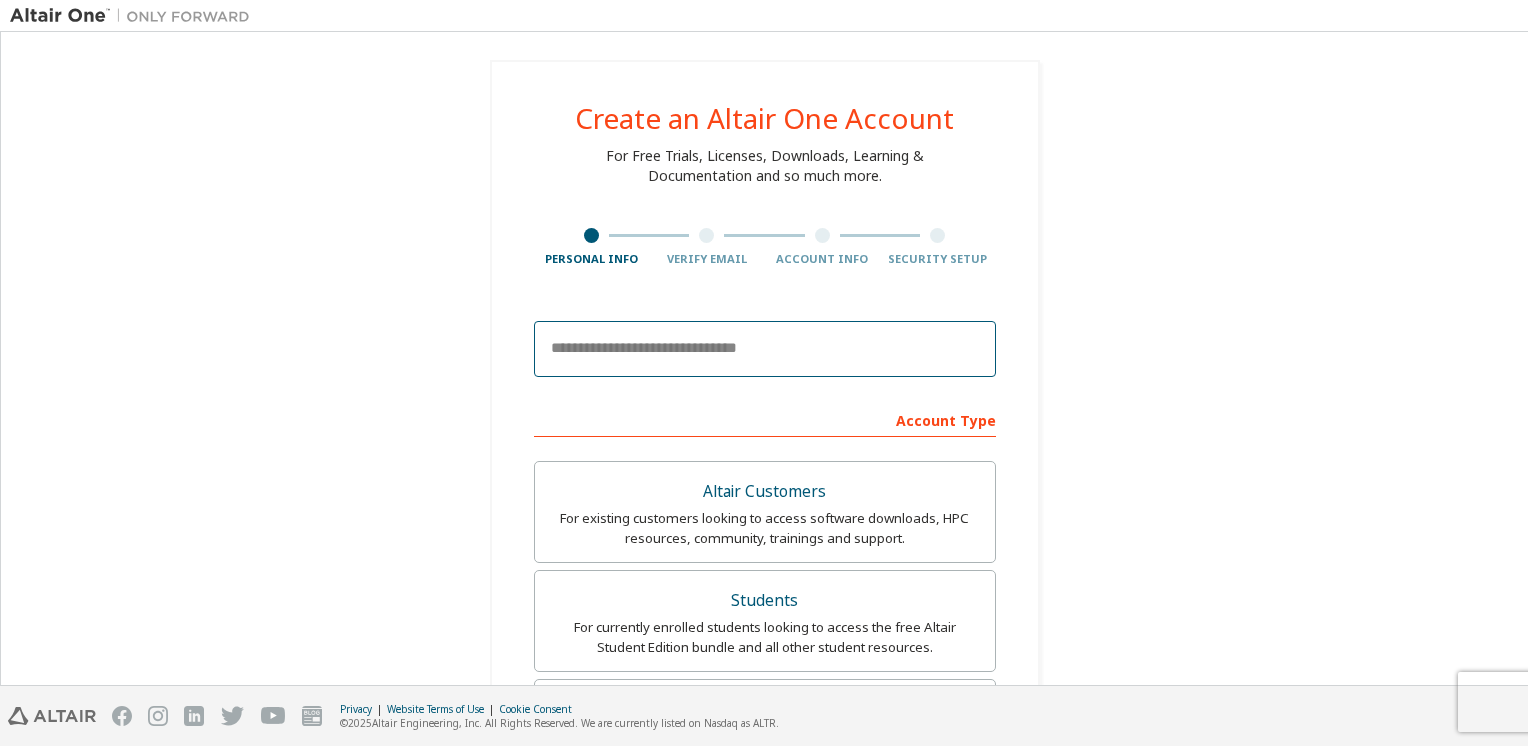click at bounding box center [765, 349] 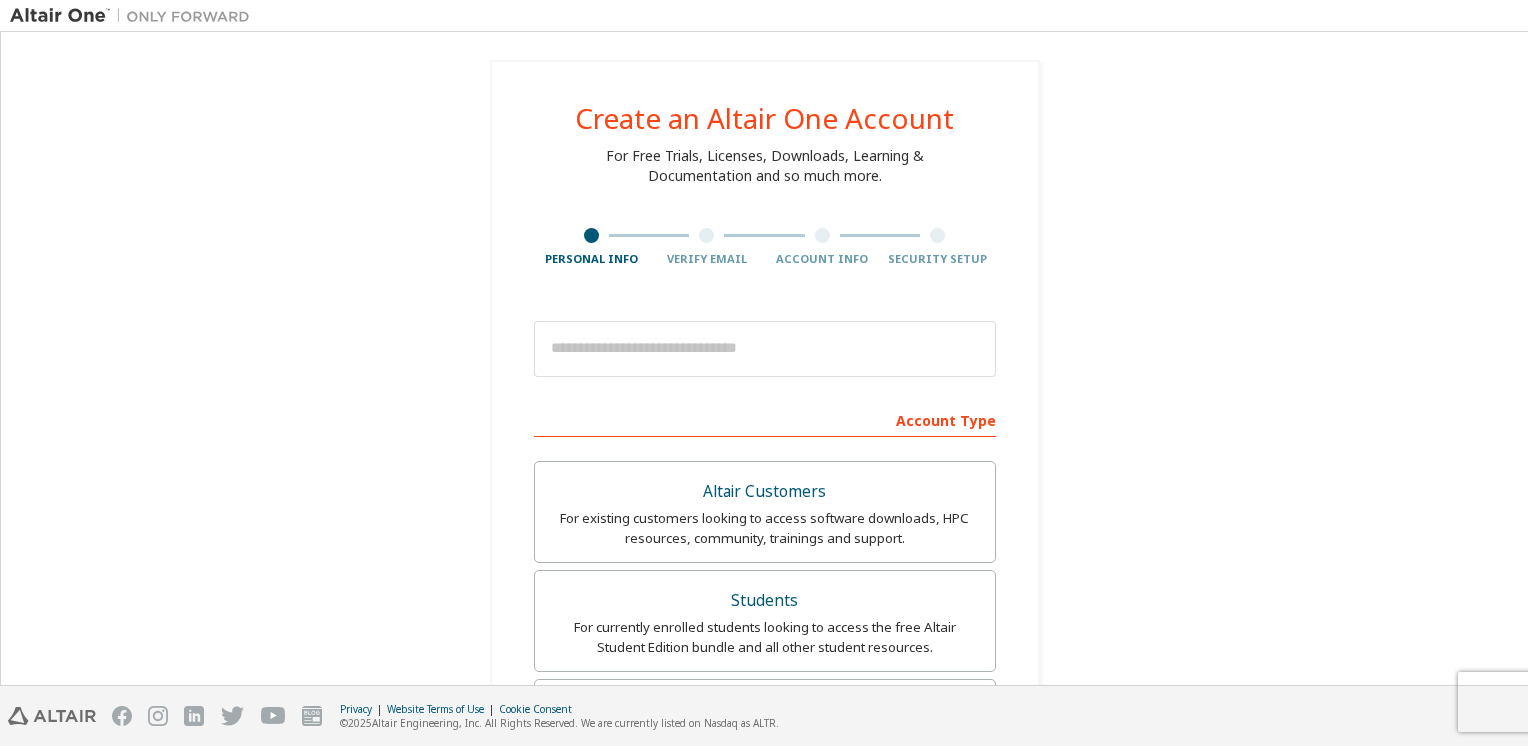 click on "Students" at bounding box center [765, 601] 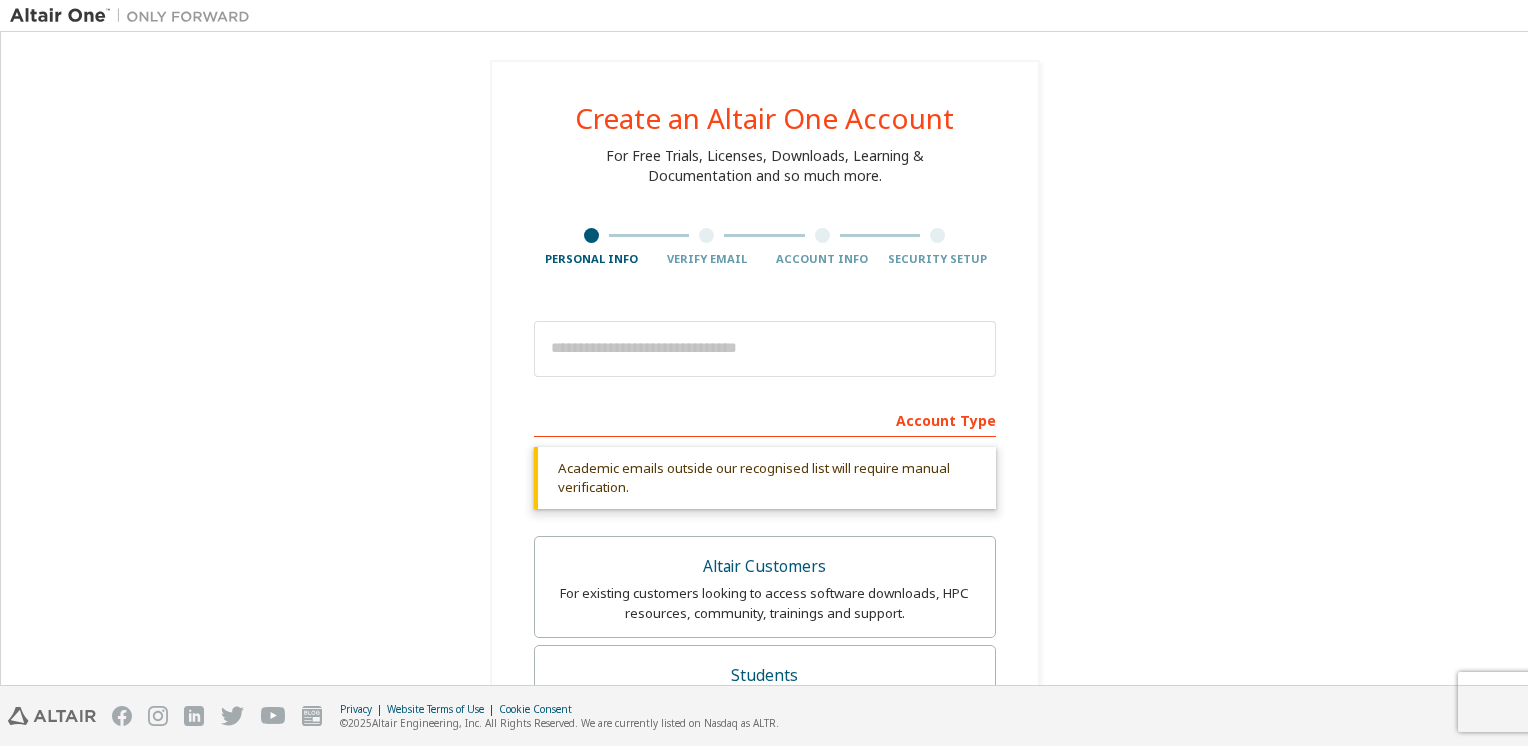 scroll, scrollTop: 0, scrollLeft: 0, axis: both 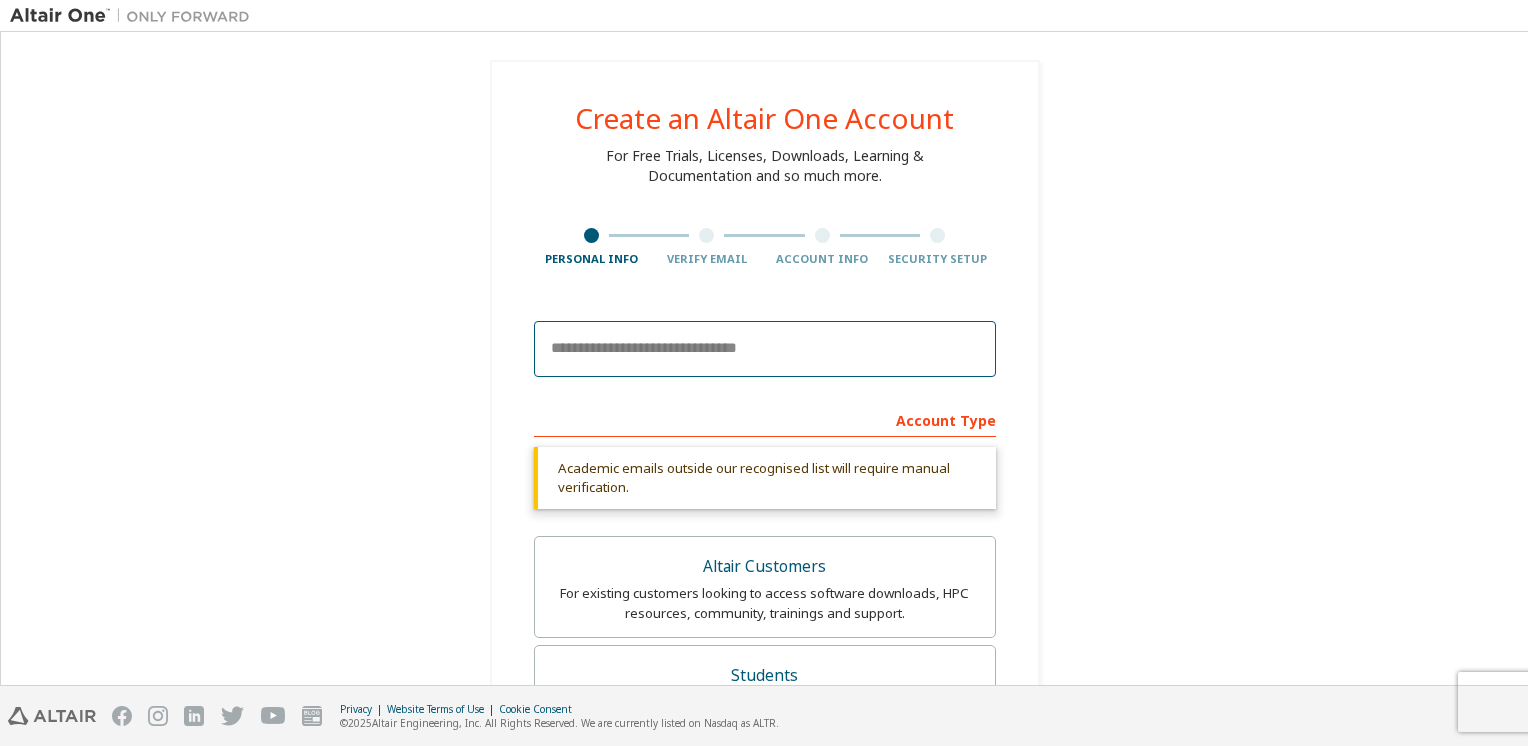 click at bounding box center [765, 349] 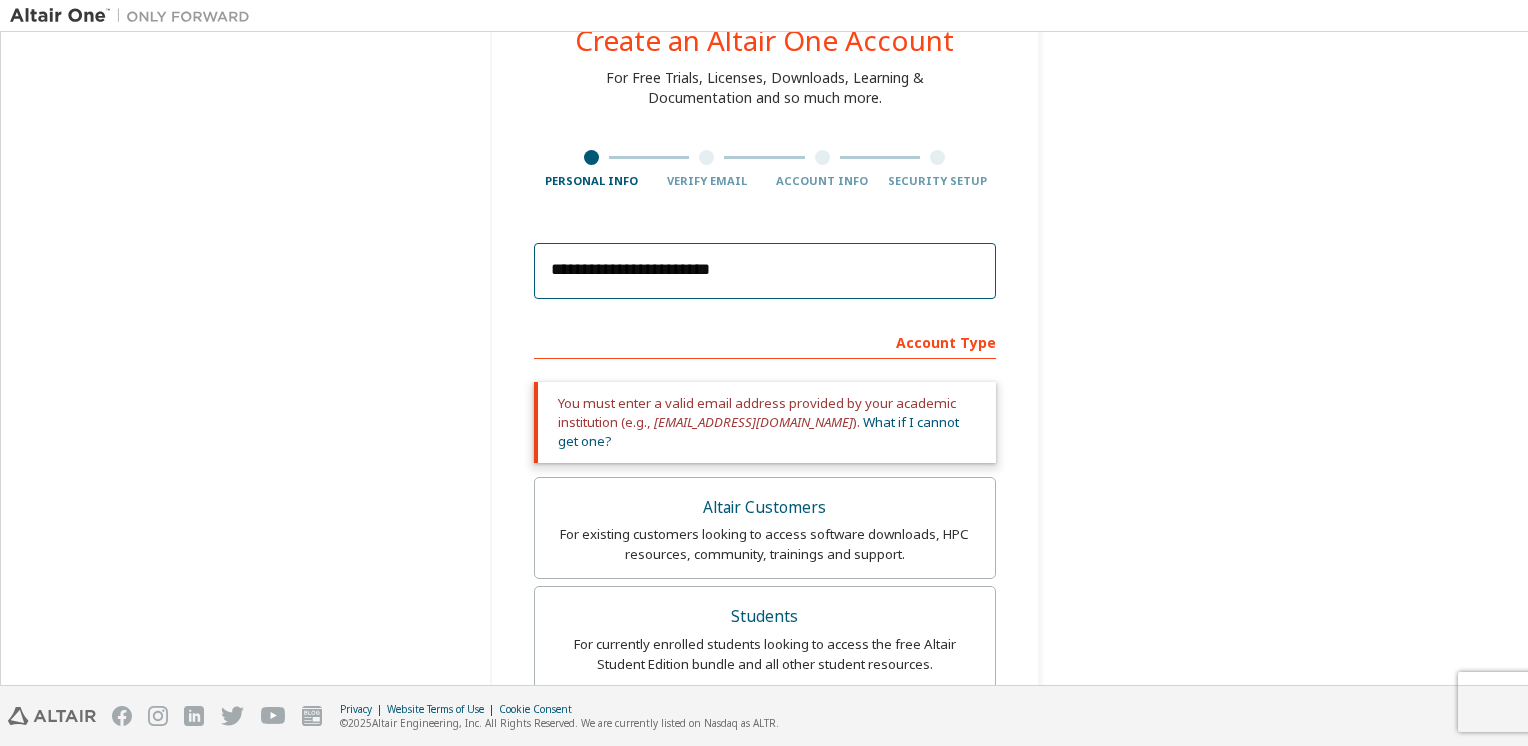 scroll, scrollTop: 63, scrollLeft: 0, axis: vertical 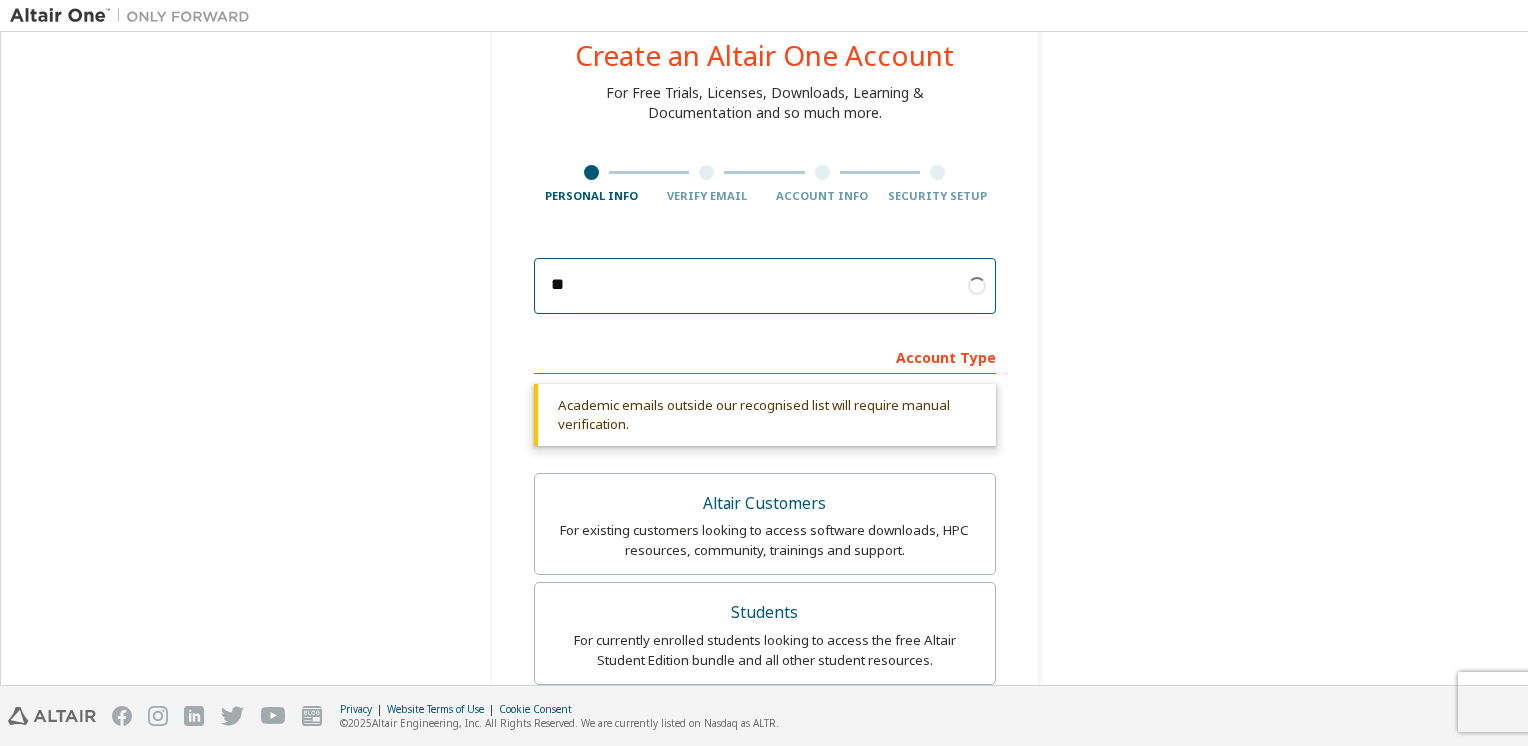 type on "*" 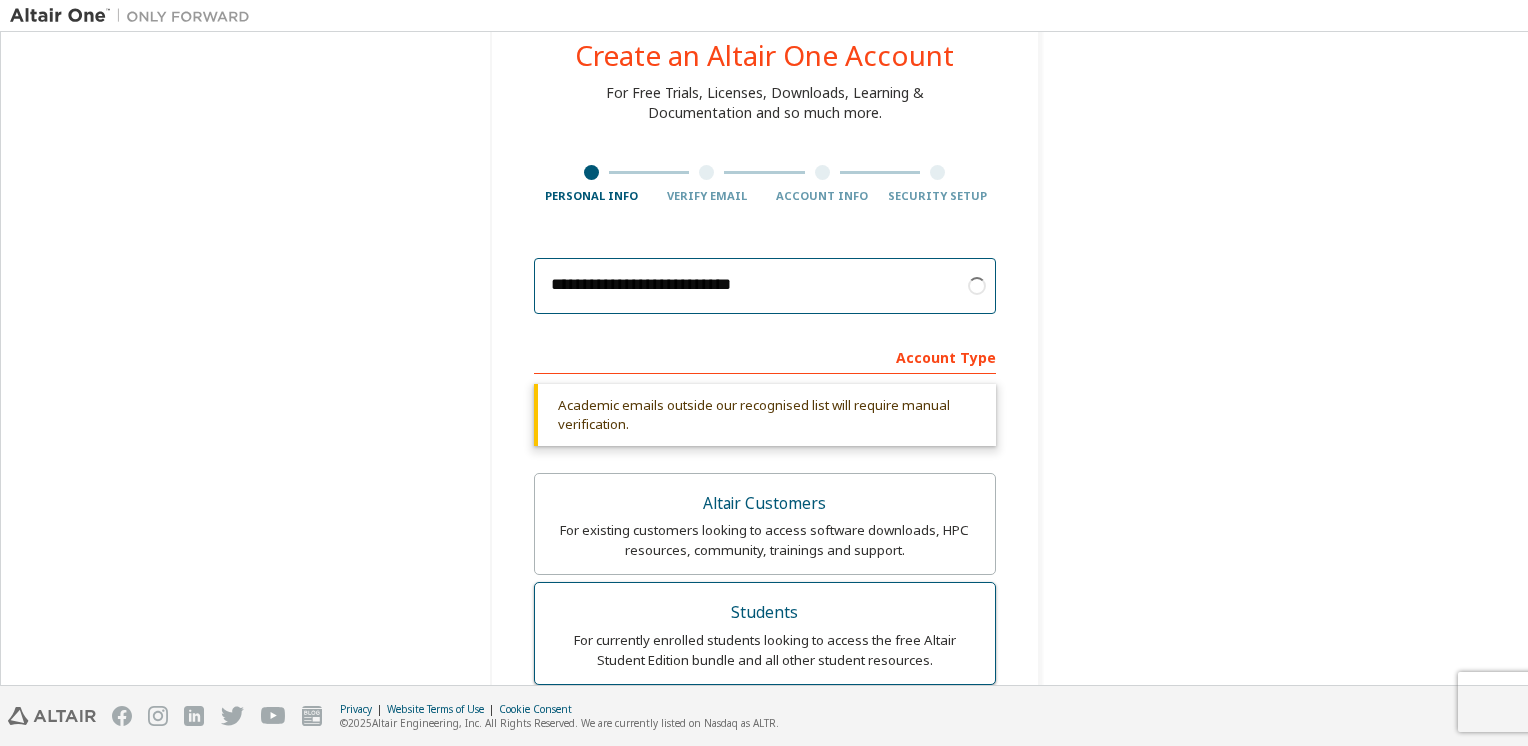 type on "**********" 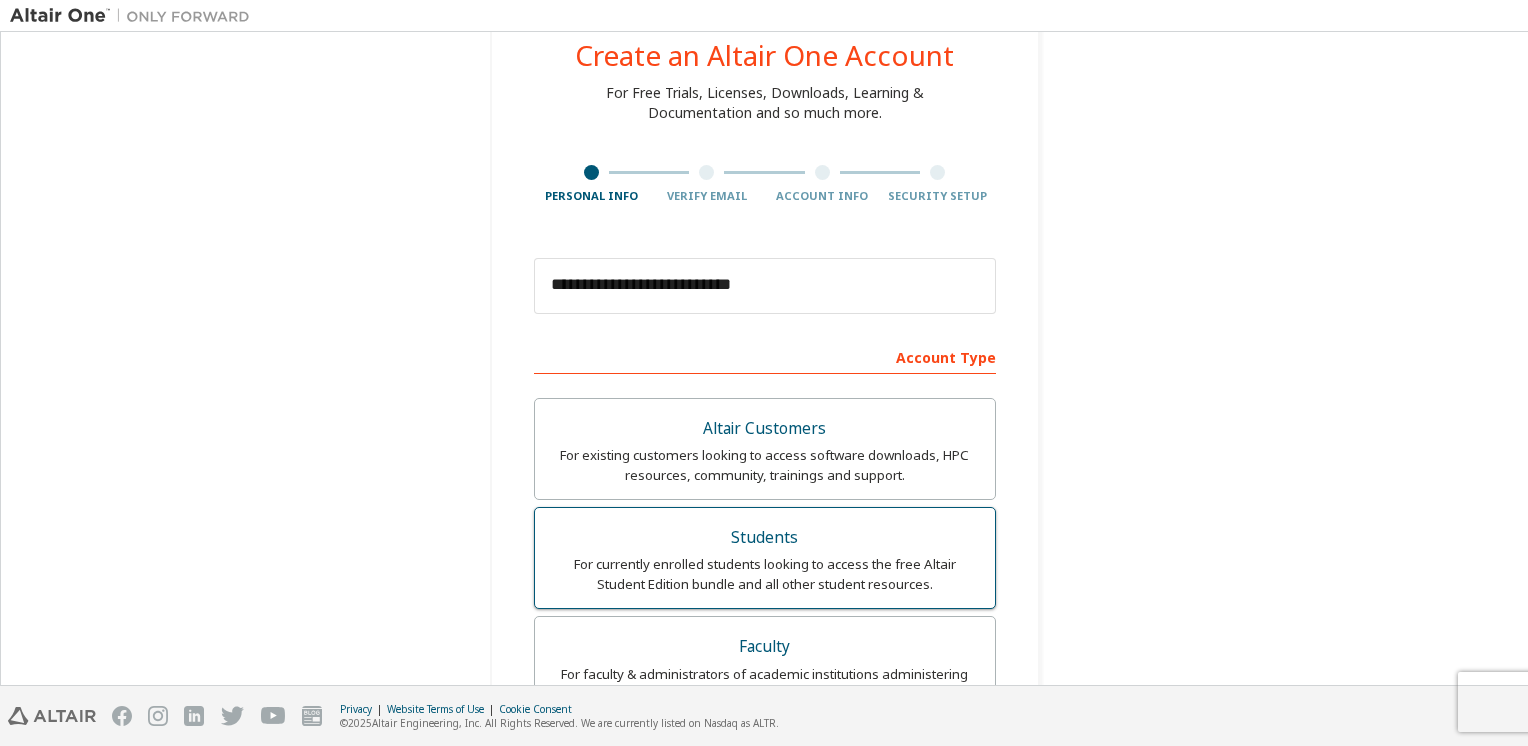 click on "Faculty For faculty & administrators of academic institutions administering students and accessing software for academic purposes." at bounding box center [765, 667] 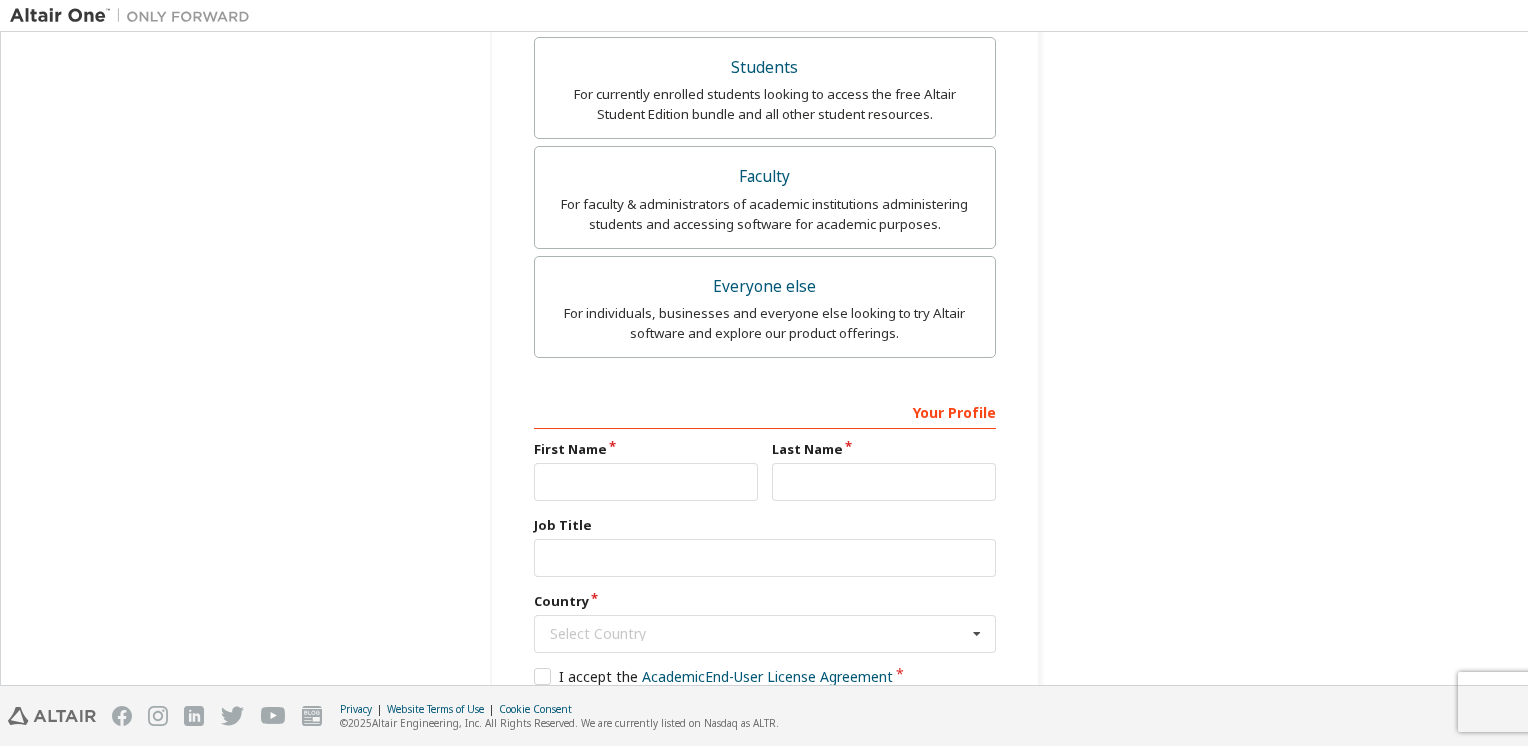 scroll, scrollTop: 532, scrollLeft: 0, axis: vertical 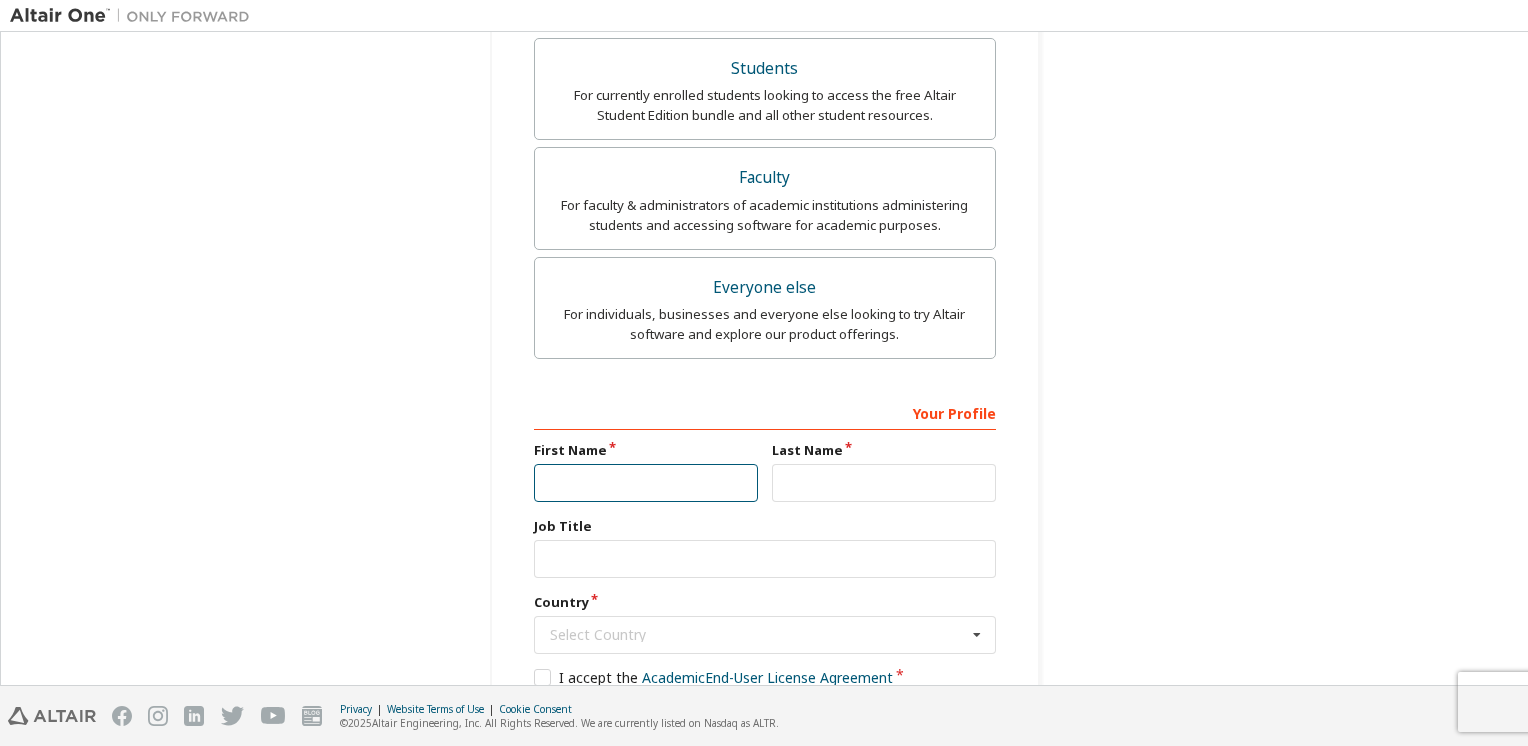 click at bounding box center (646, 483) 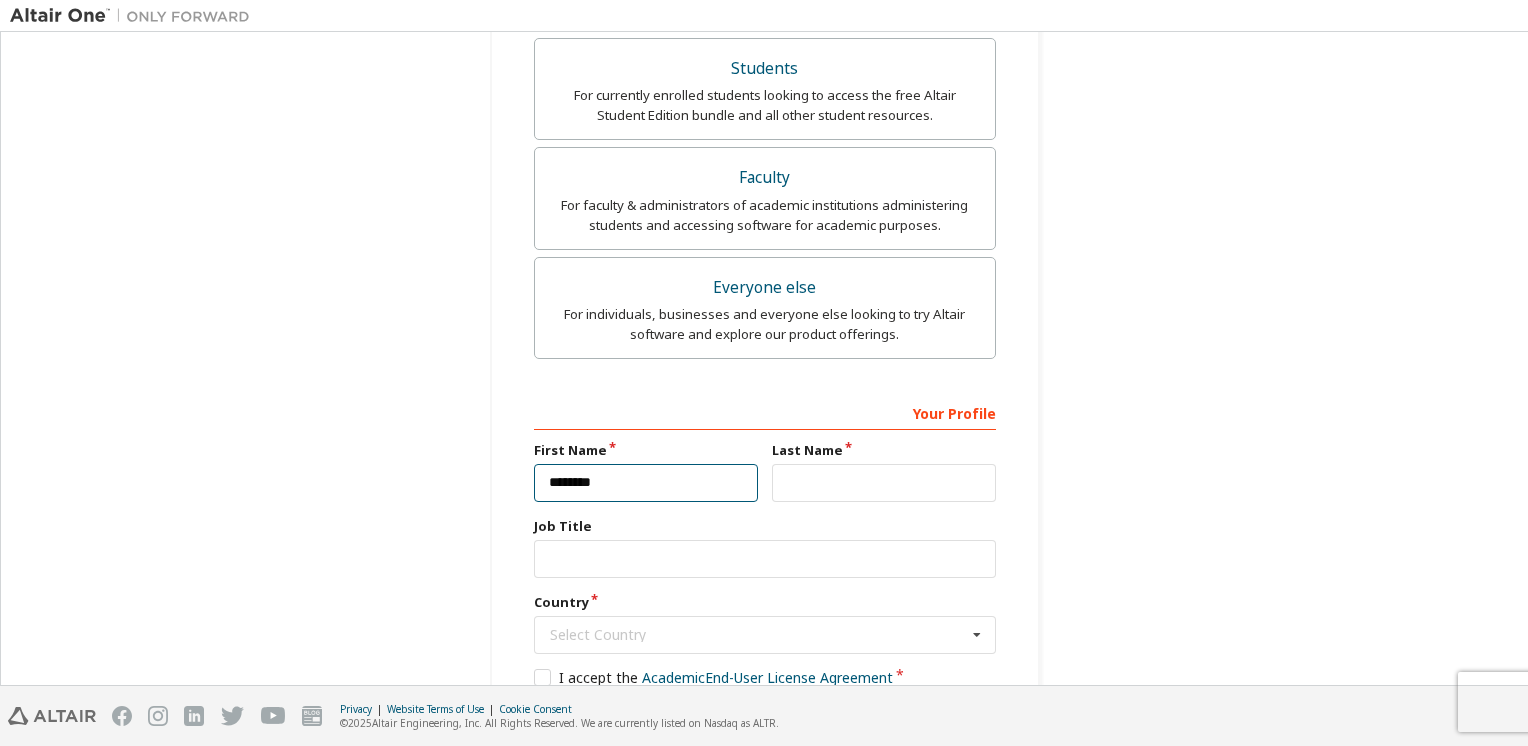type on "********" 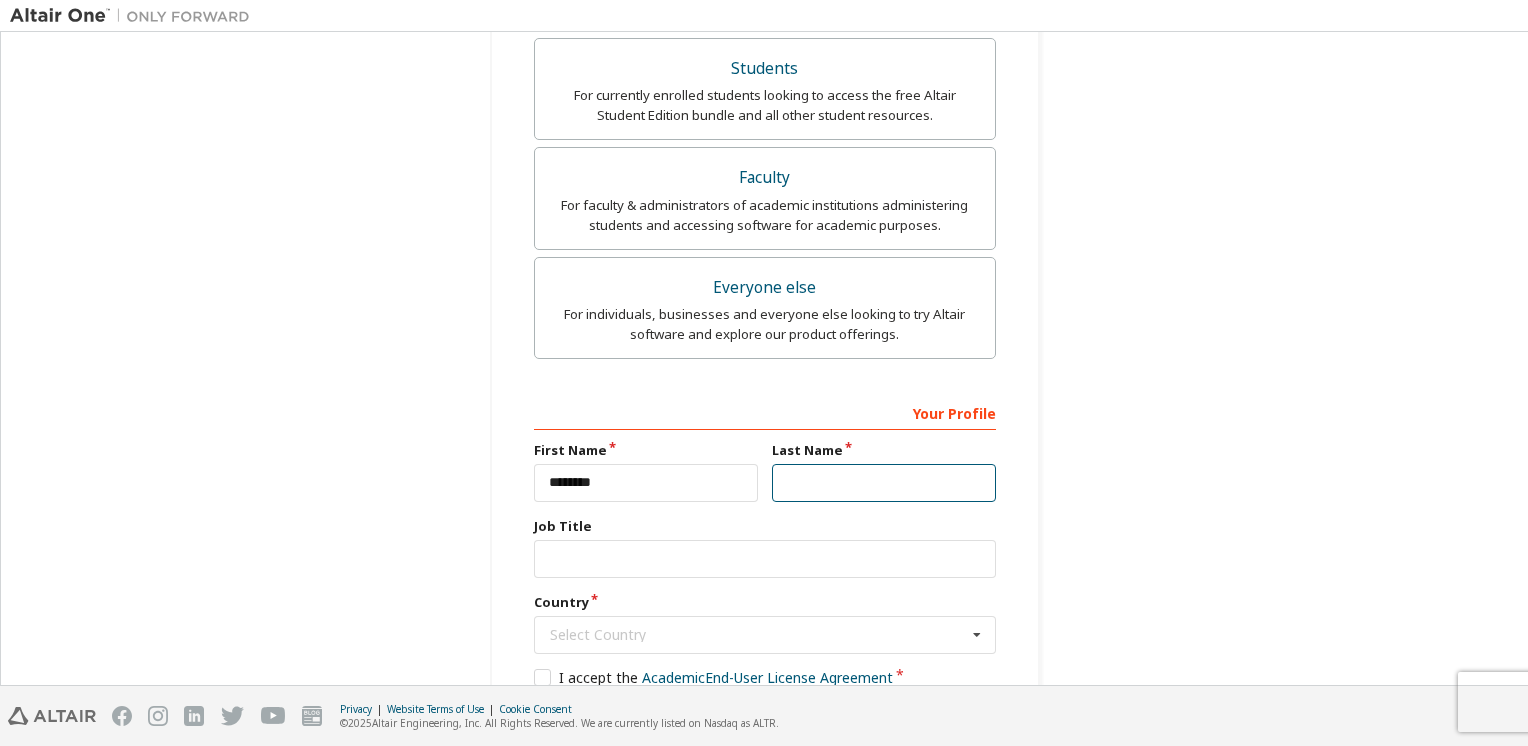 click at bounding box center [884, 483] 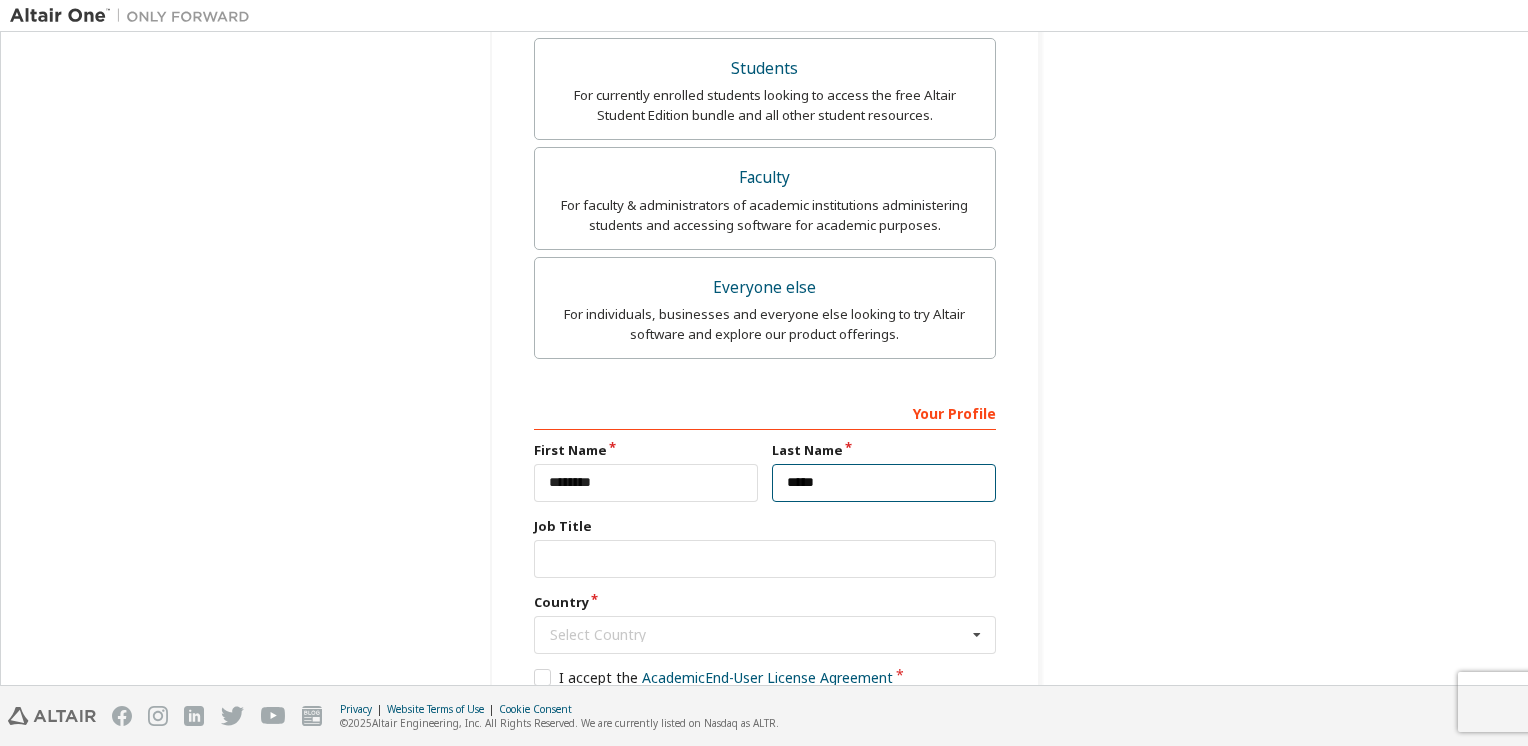 type on "*****" 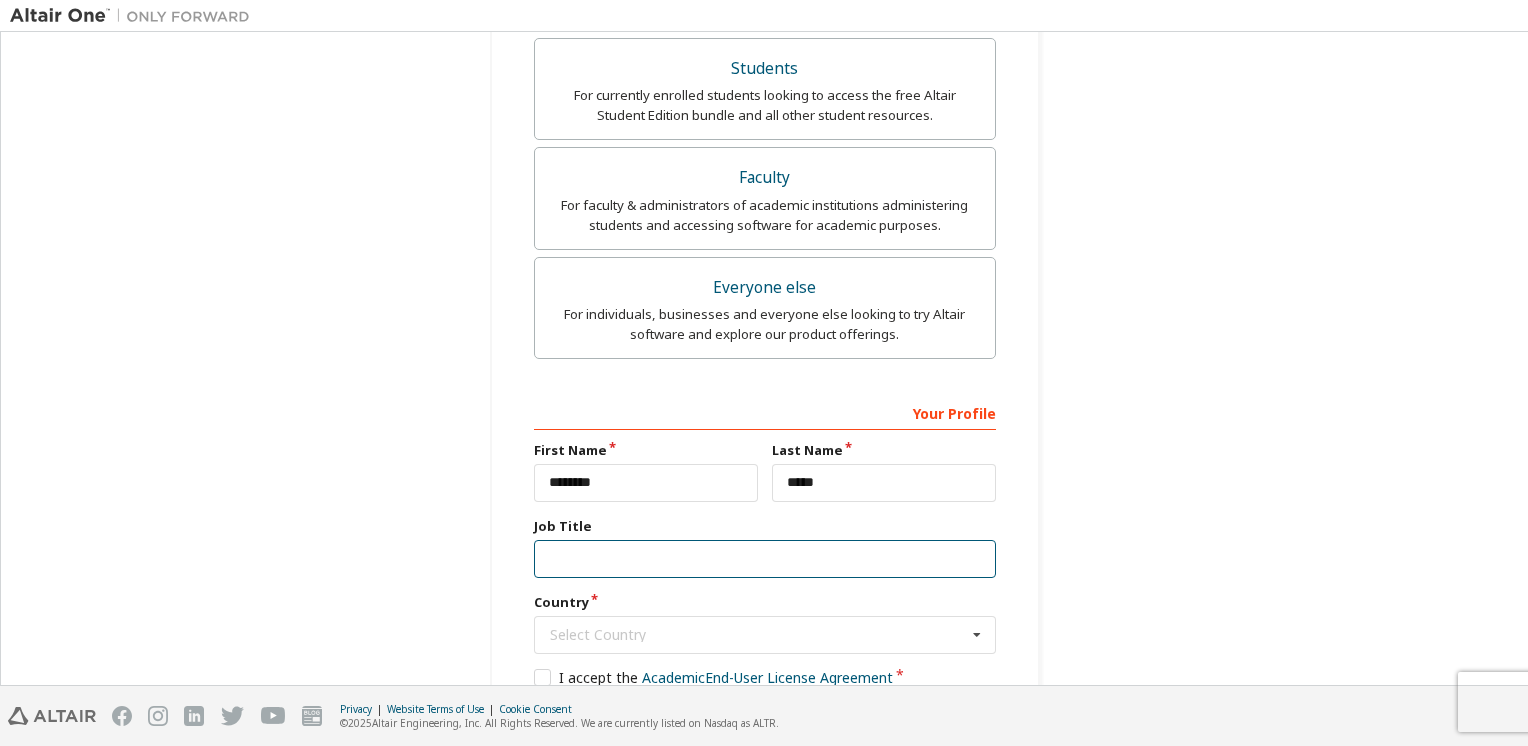 click at bounding box center [765, 559] 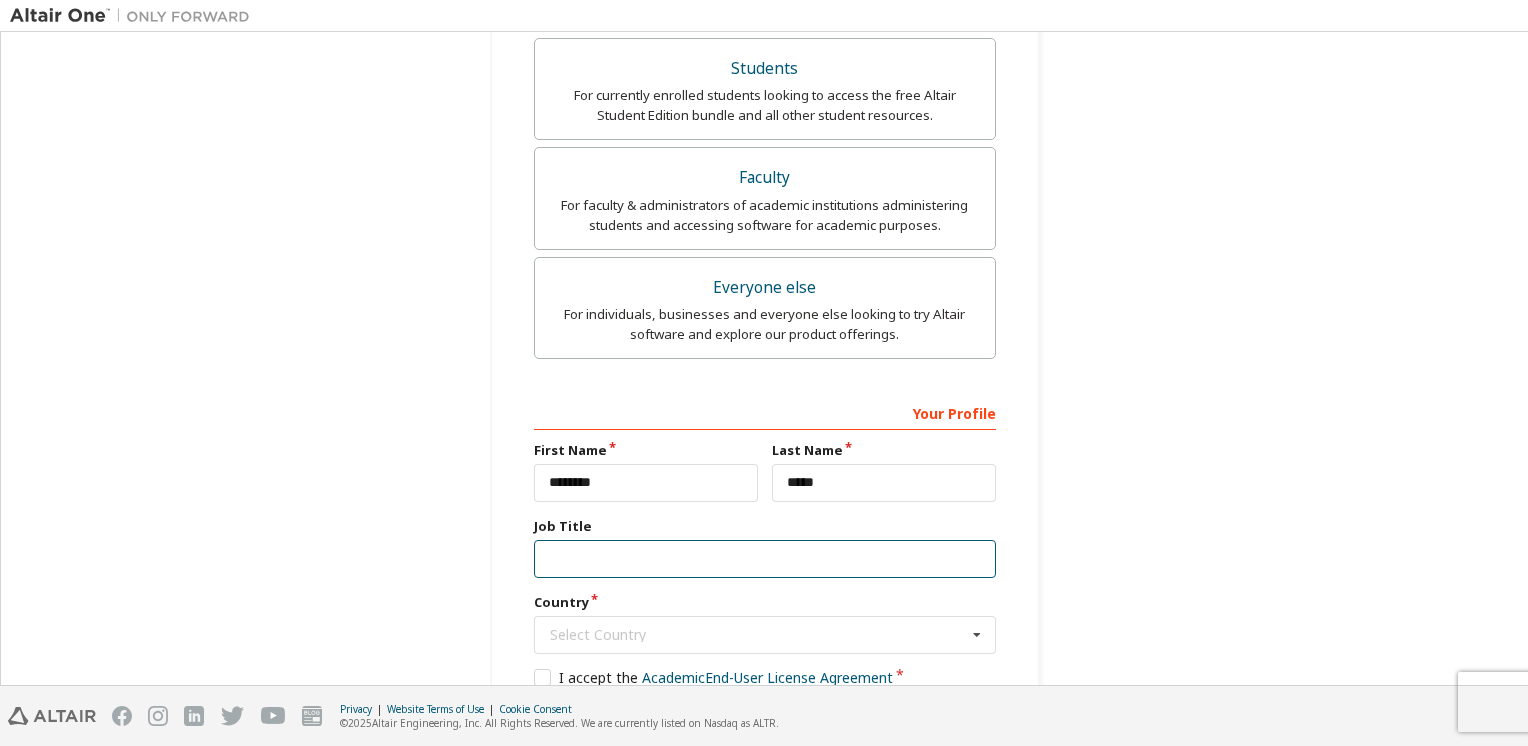 type on "*******" 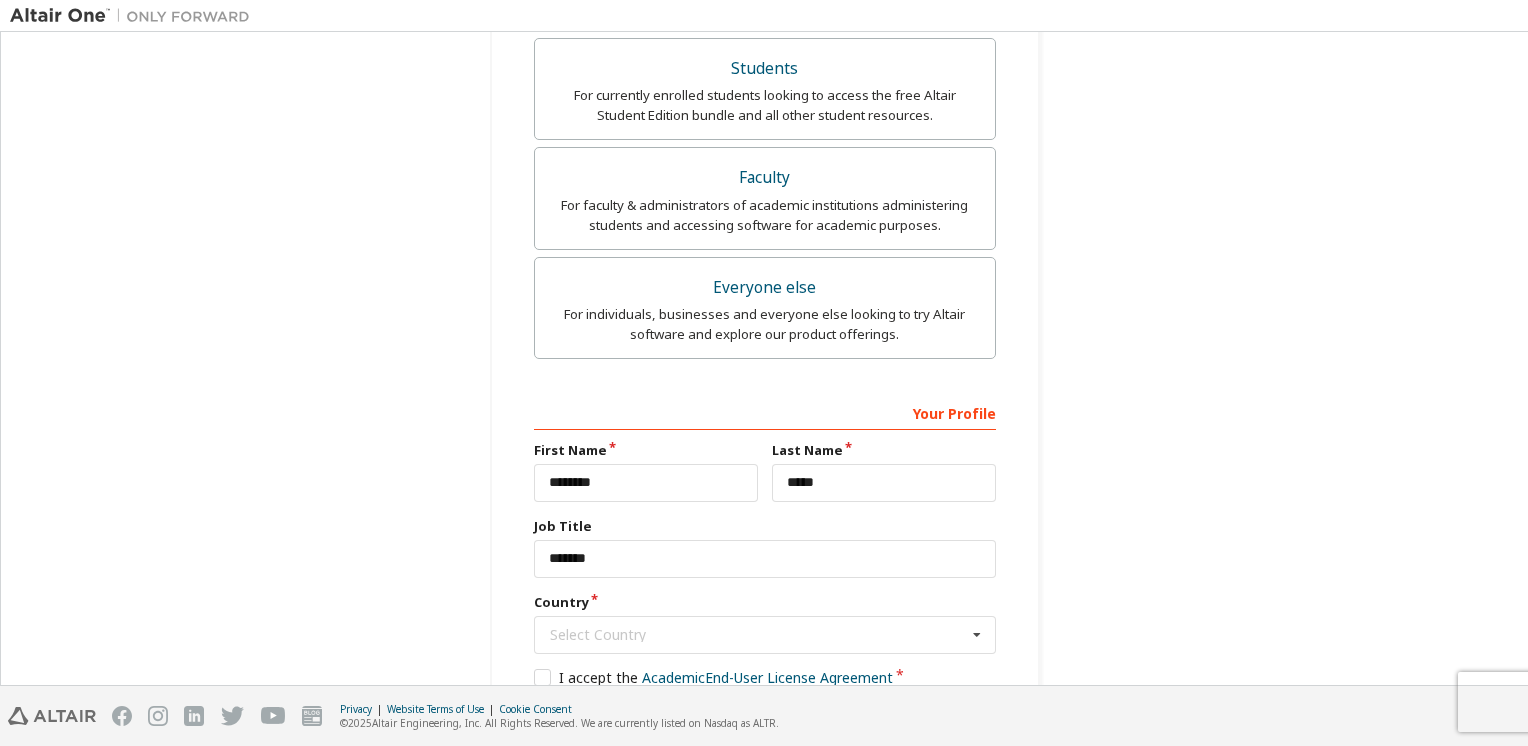 type 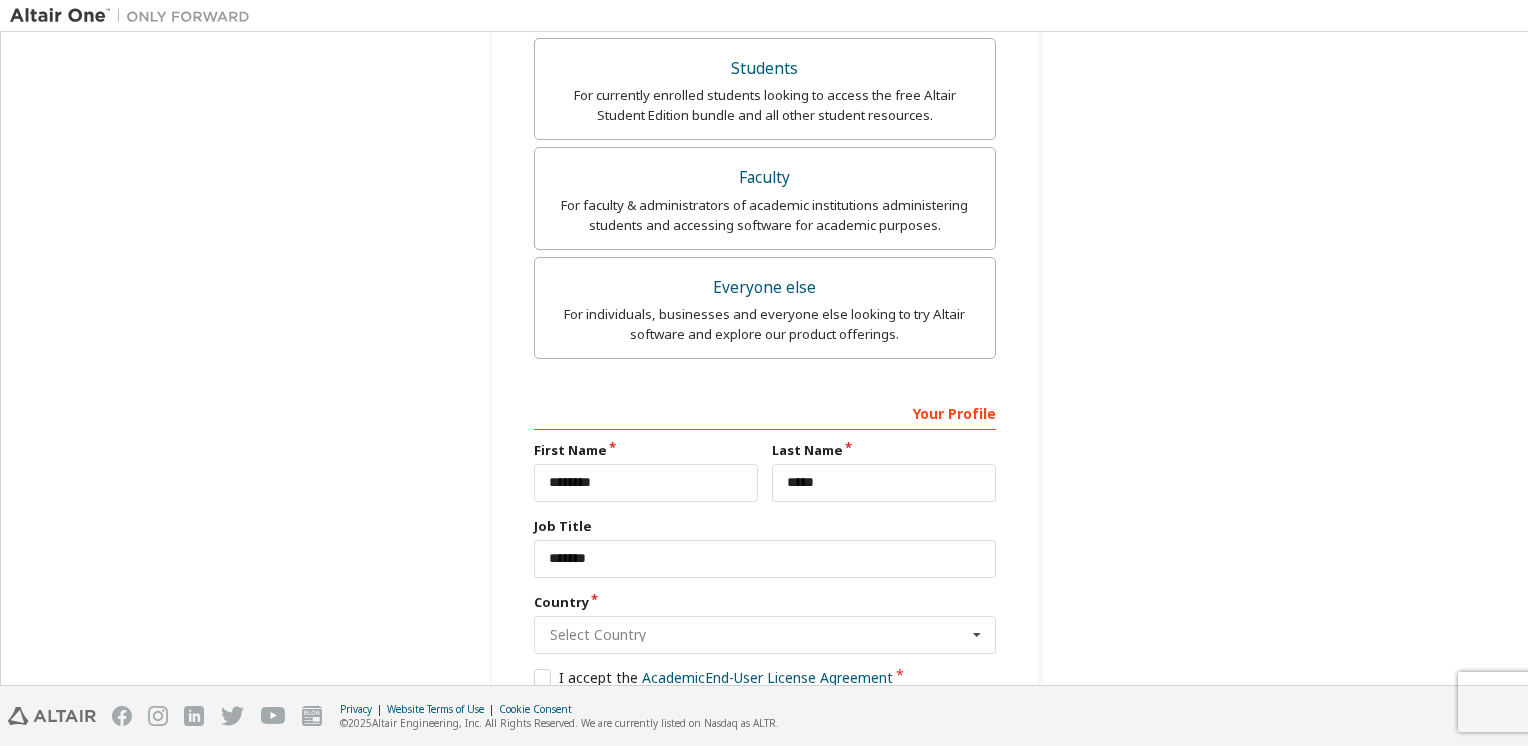 type on "******" 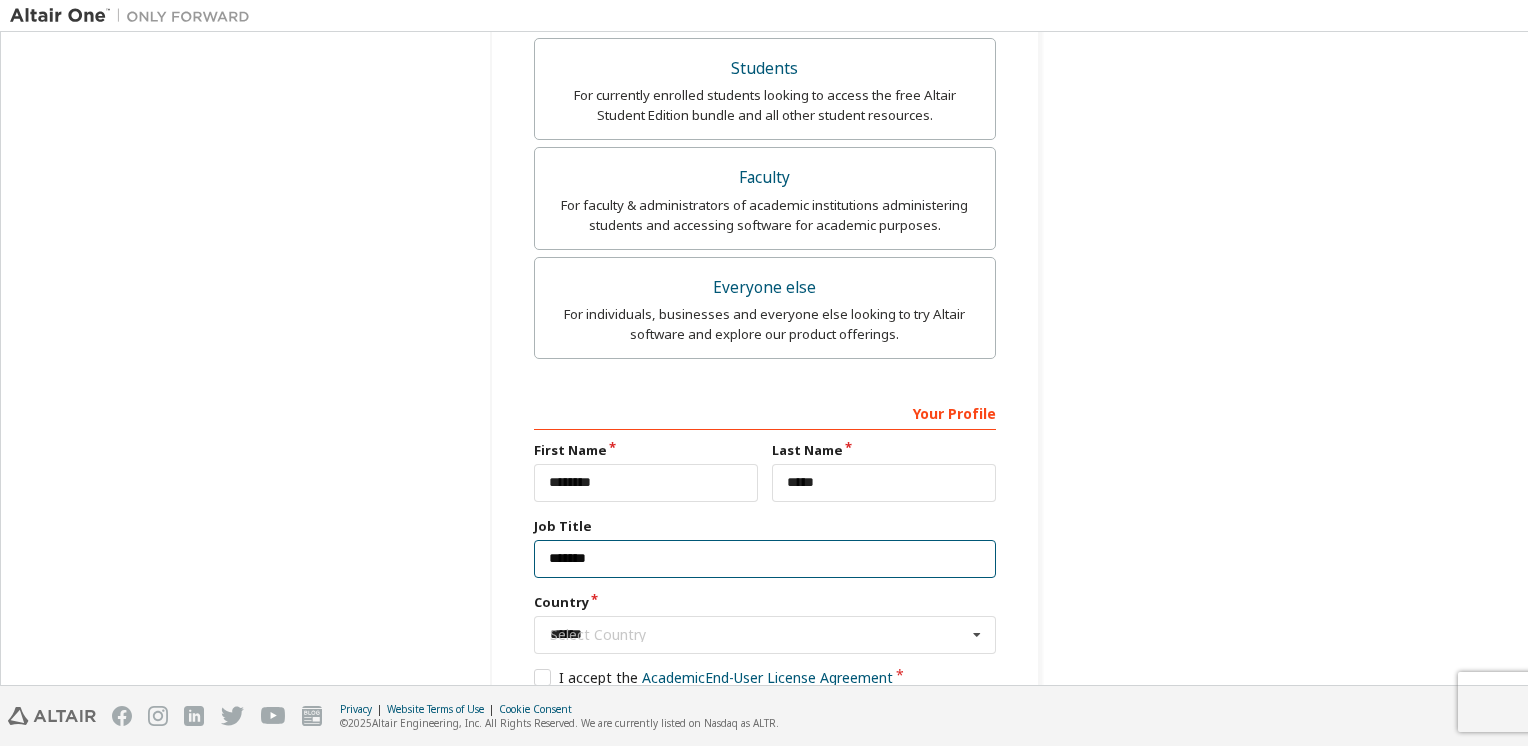 type 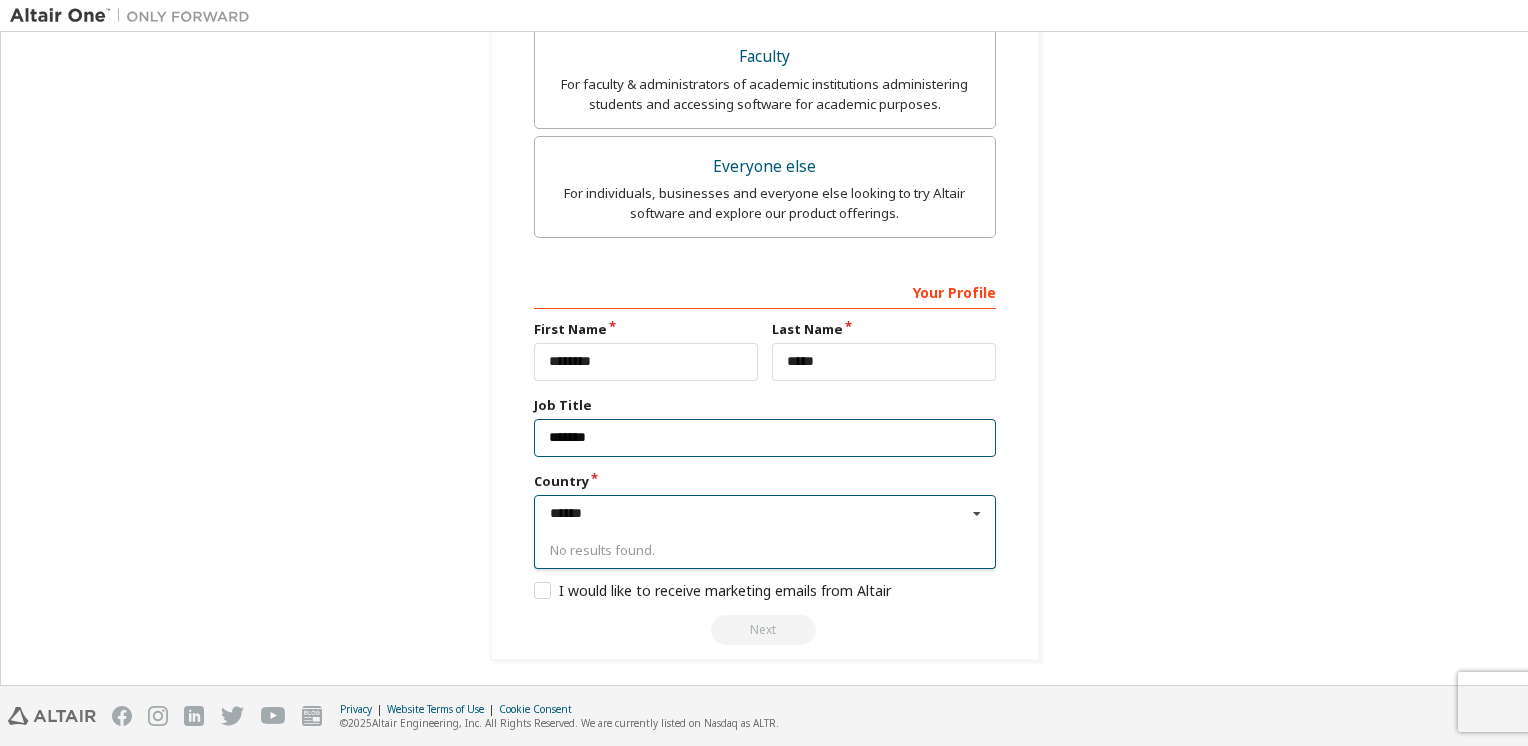scroll, scrollTop: 652, scrollLeft: 0, axis: vertical 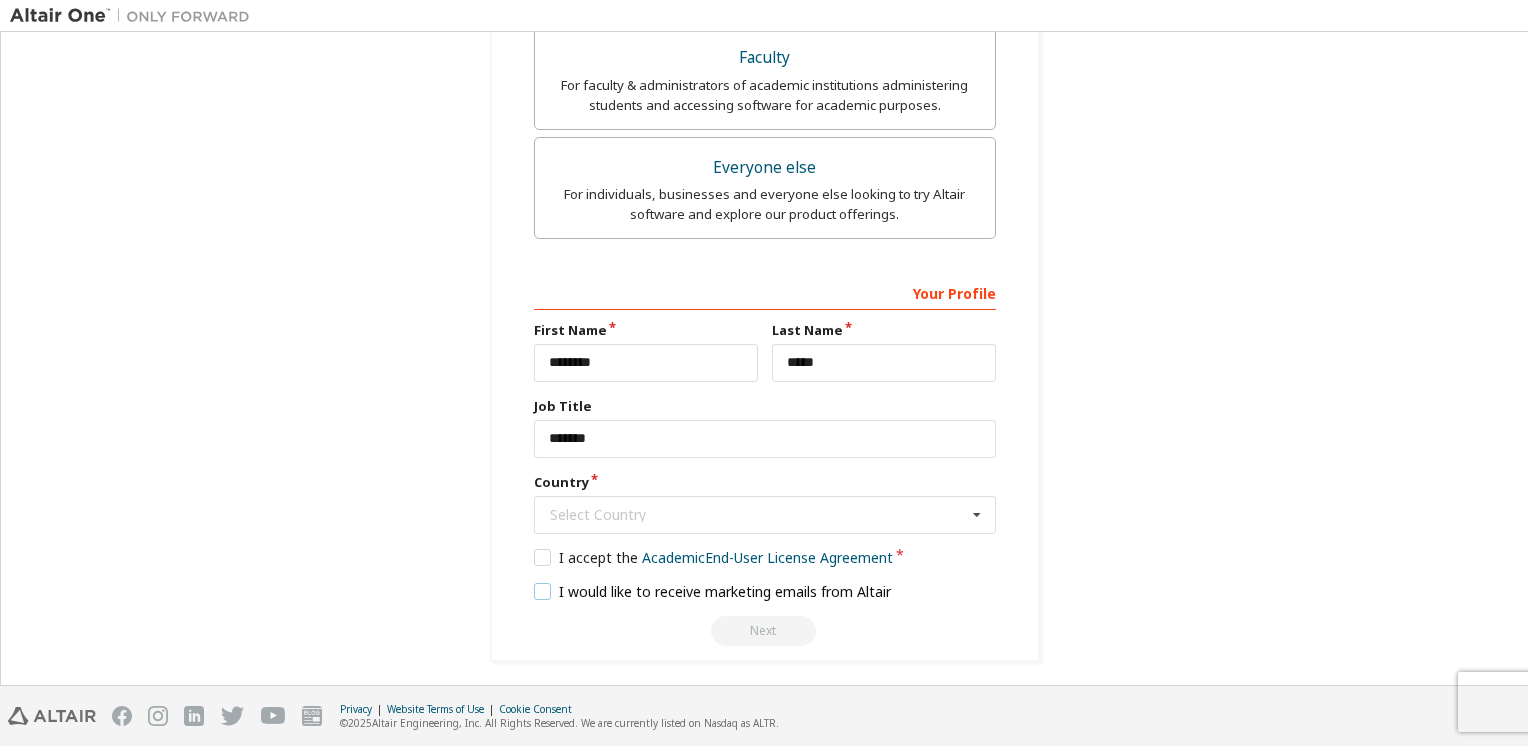click on "I would like to receive marketing emails from Altair" at bounding box center (713, 591) 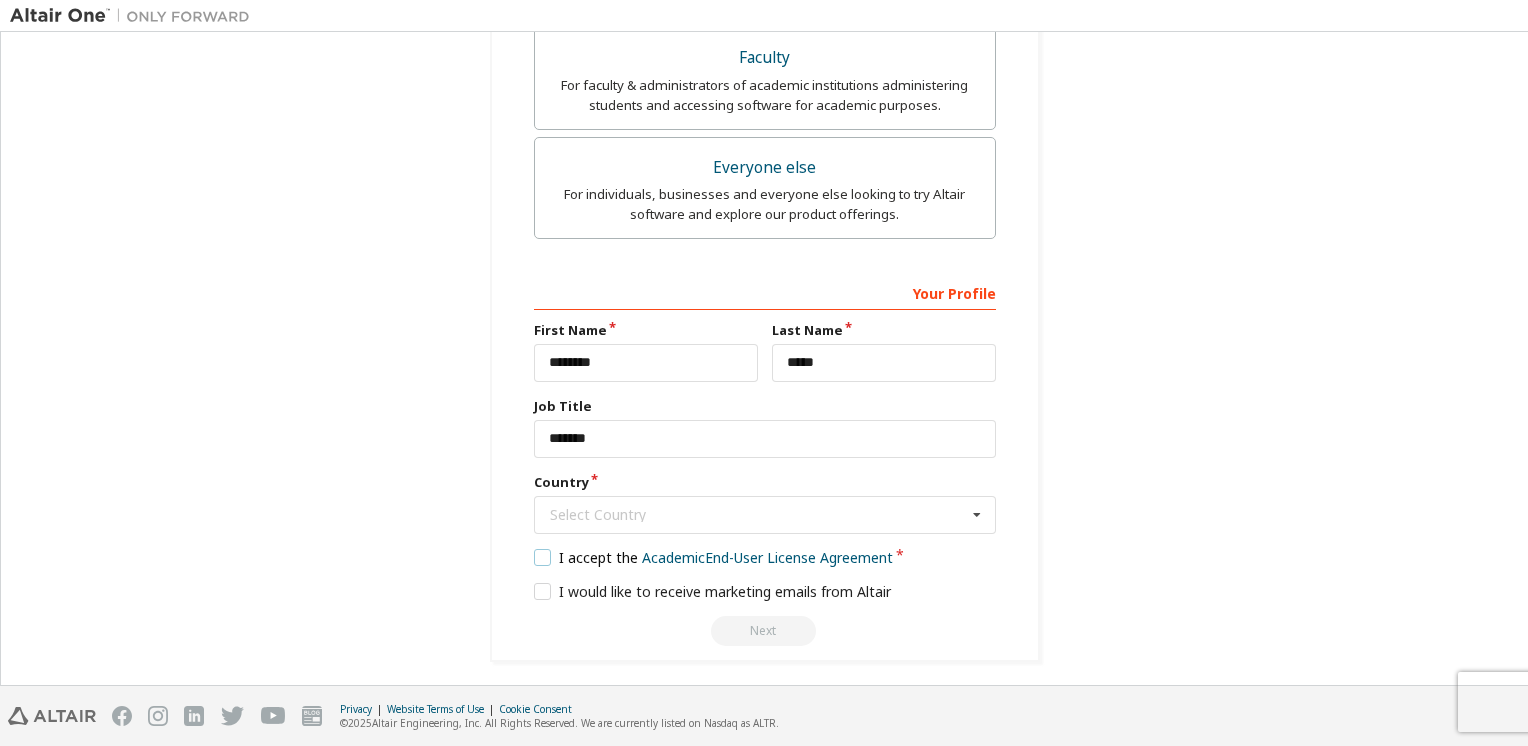 click on "I accept the   Academic   End-User License Agreement" at bounding box center [714, 557] 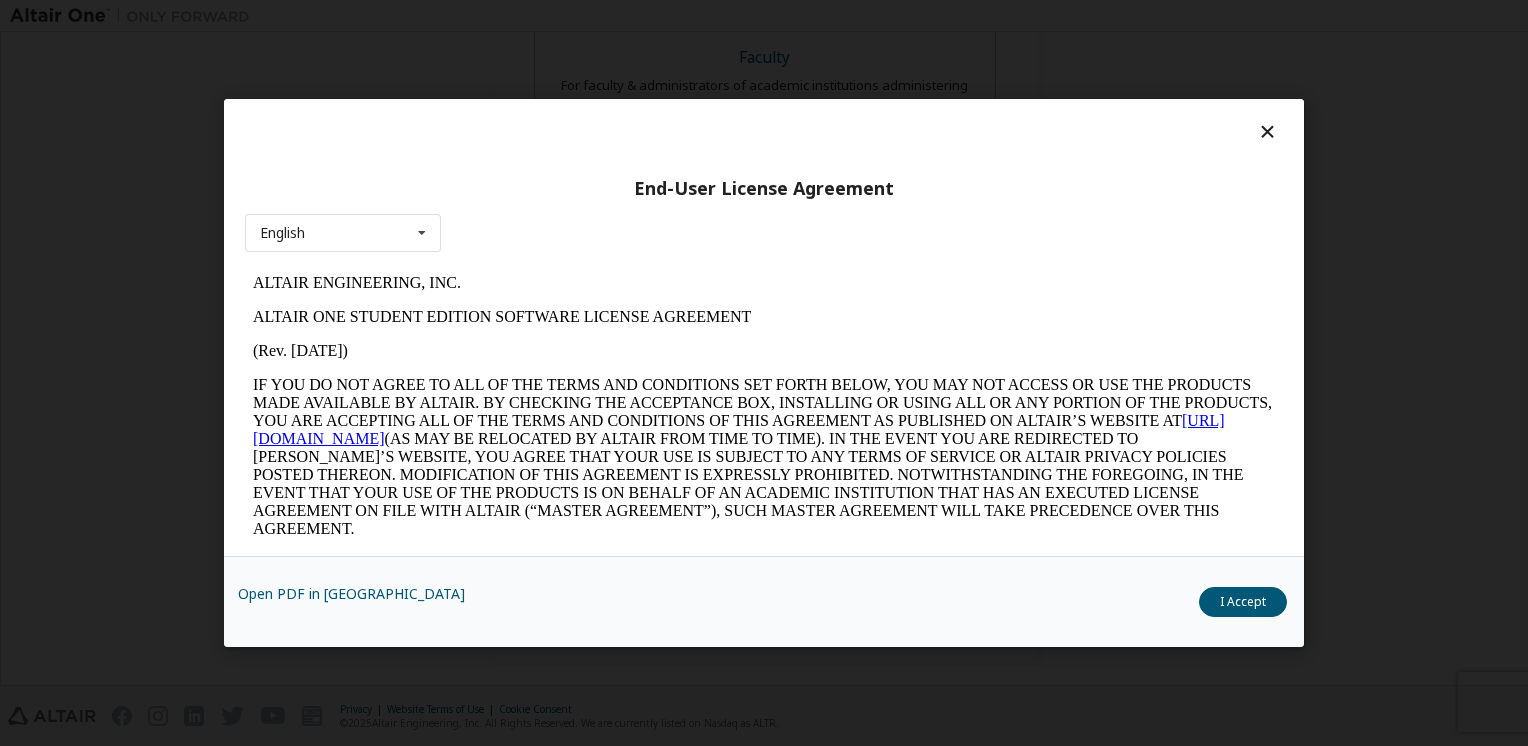 scroll, scrollTop: 0, scrollLeft: 0, axis: both 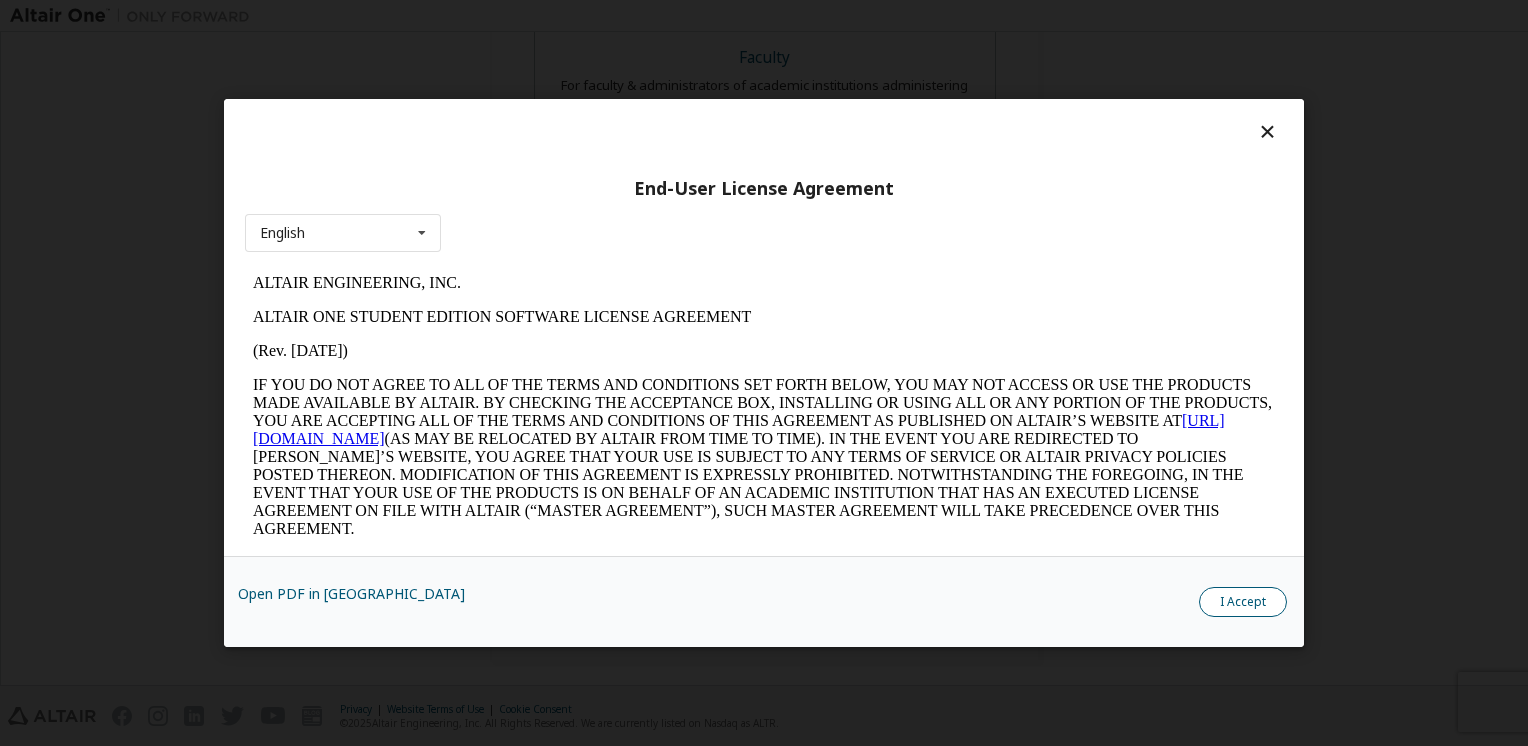 click on "I Accept" at bounding box center (1243, 602) 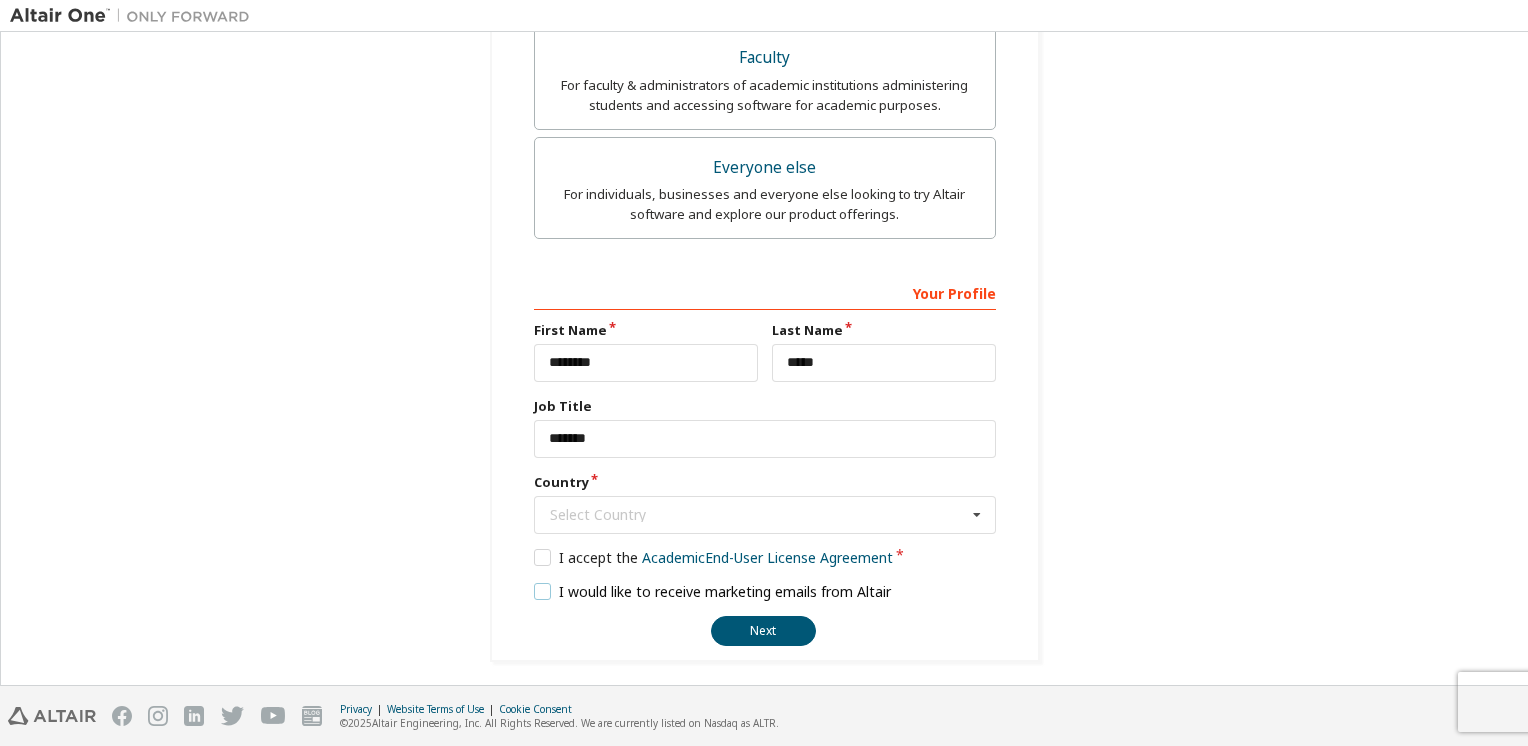 click on "I would like to receive marketing emails from Altair" at bounding box center (713, 591) 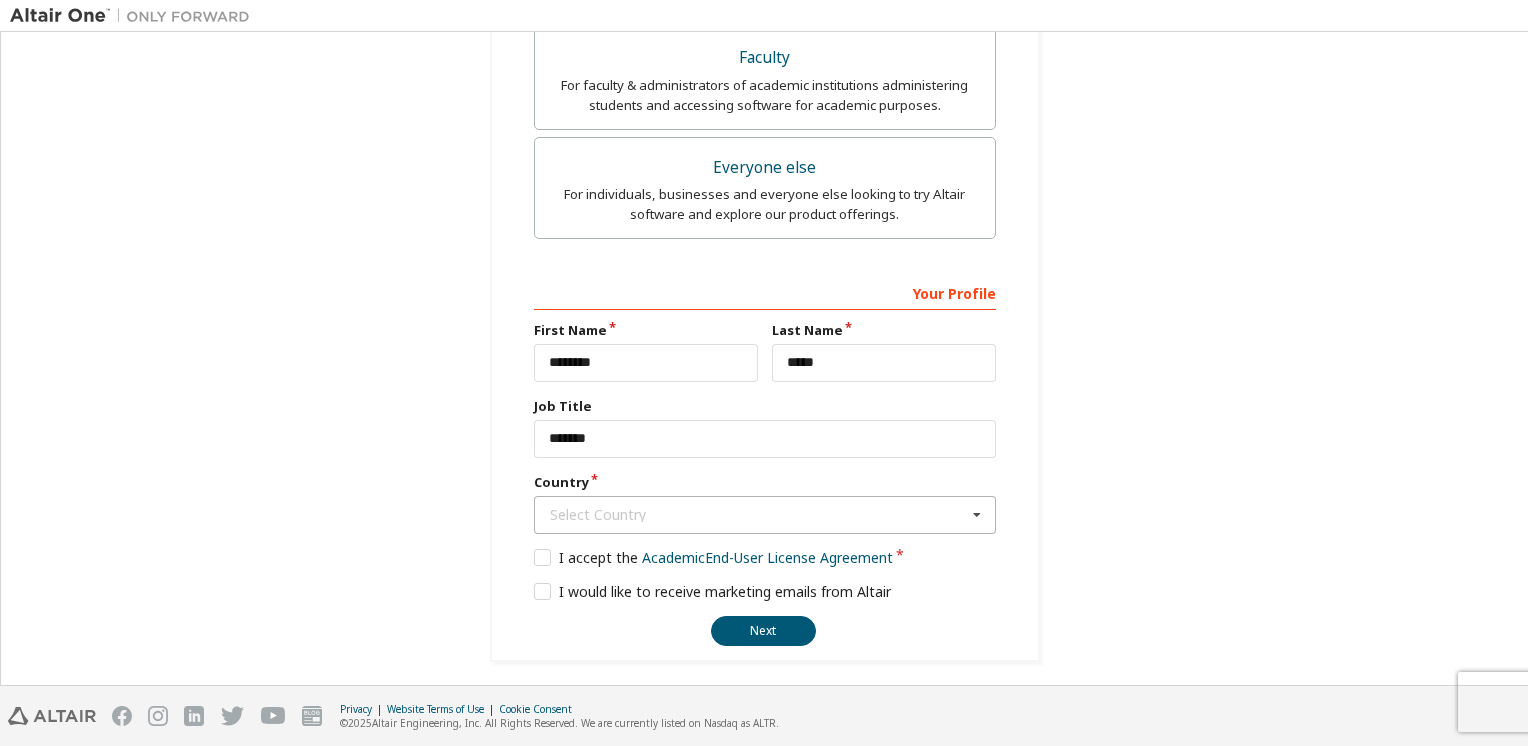 click on "Select Country" at bounding box center (758, 515) 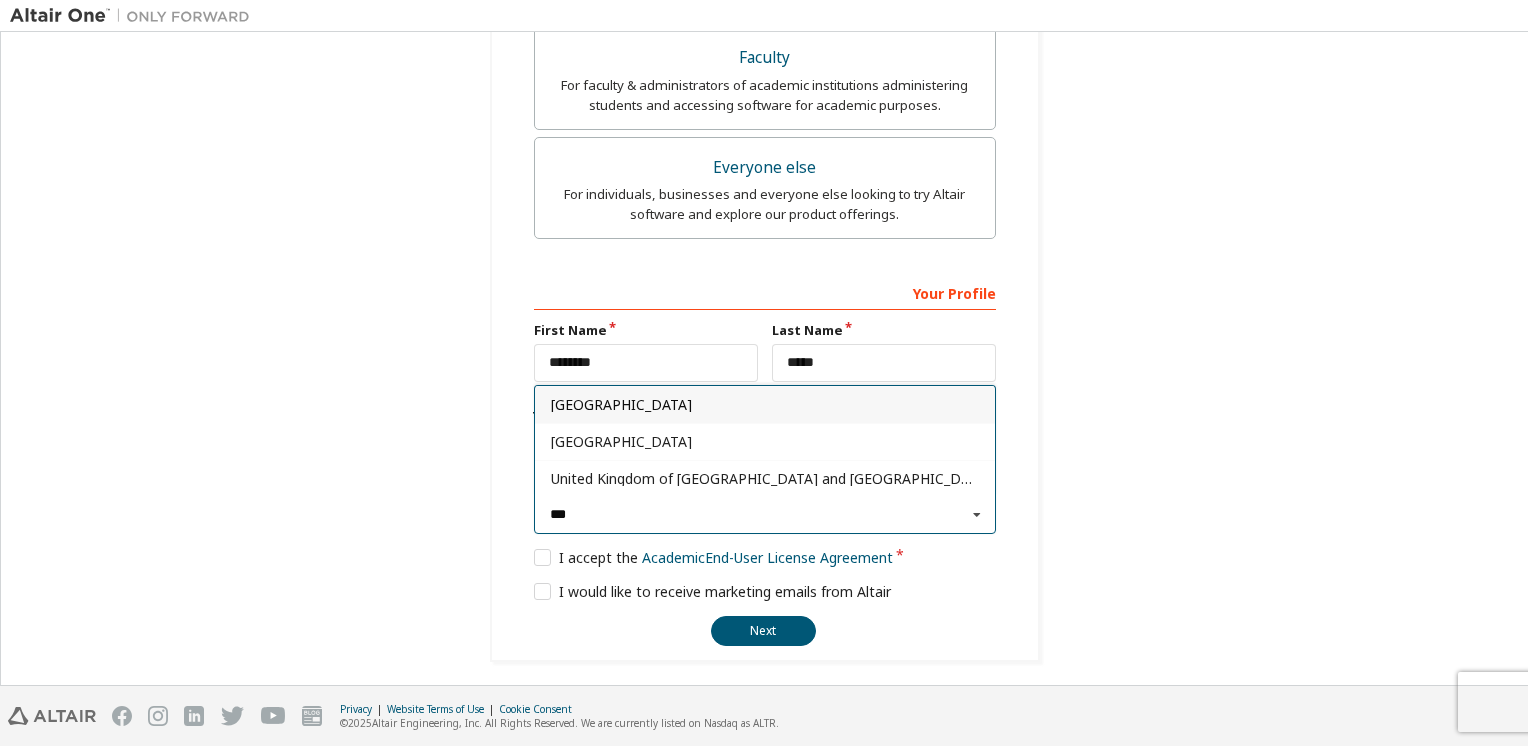 type on "***" 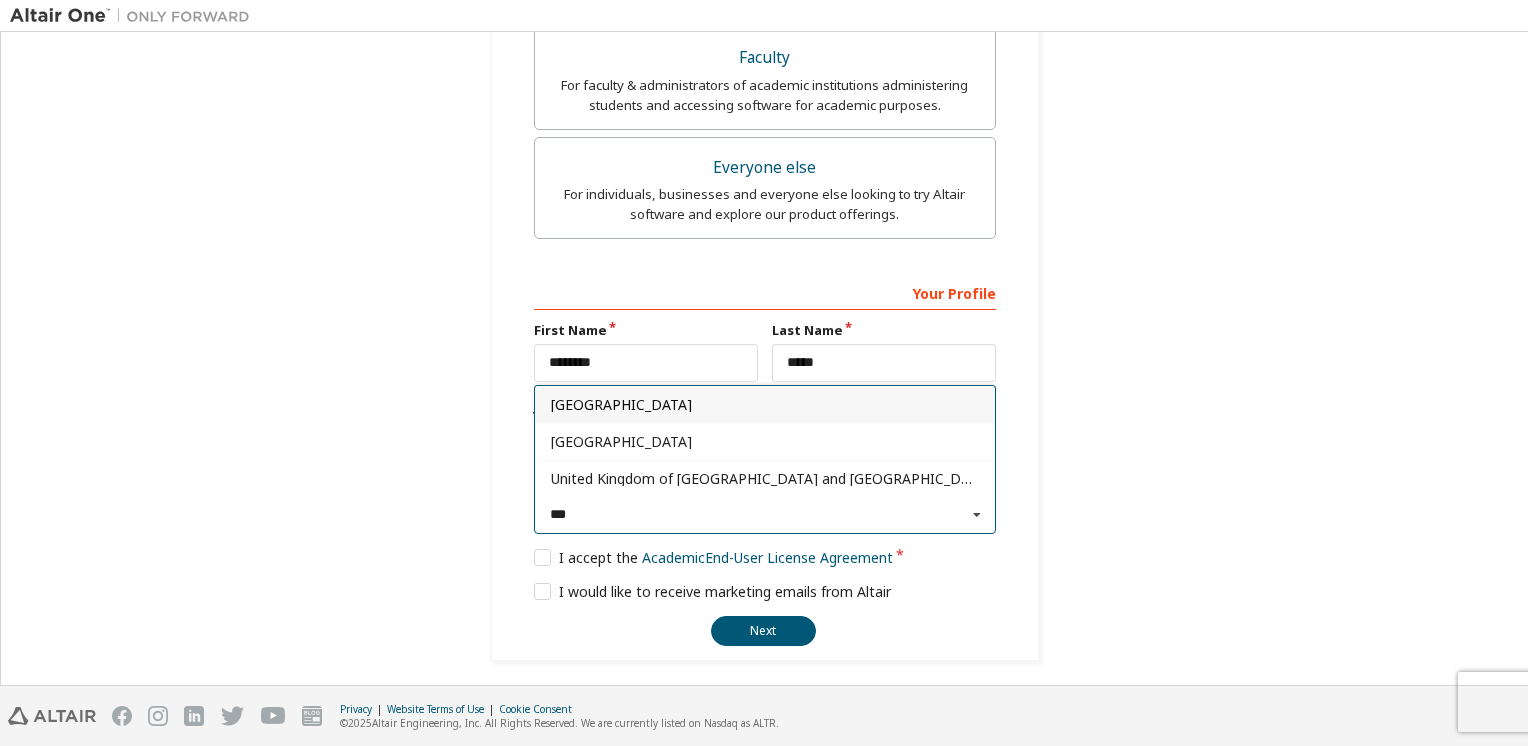 click on "[GEOGRAPHIC_DATA]" at bounding box center (765, 405) 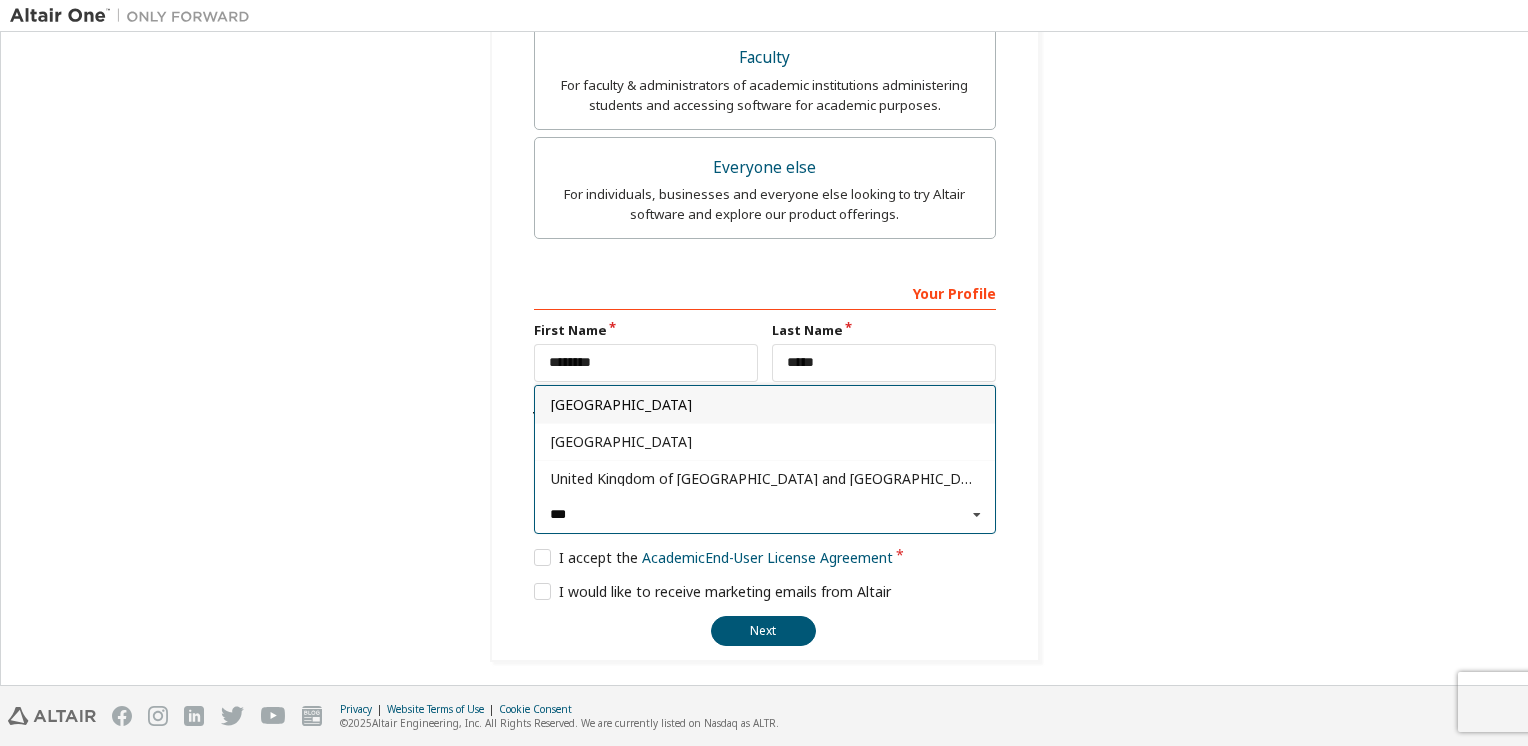 type on "***" 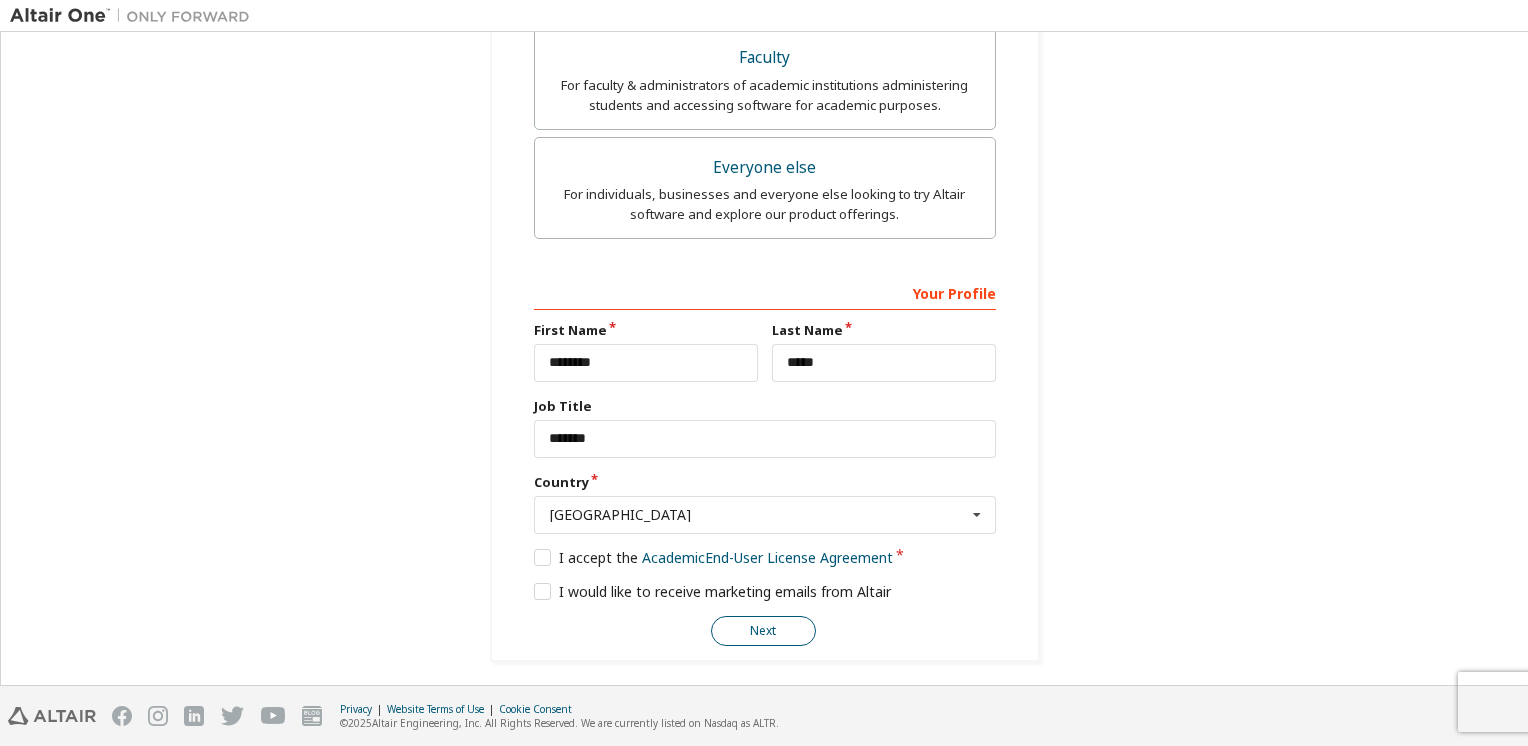 click on "Next" at bounding box center (763, 631) 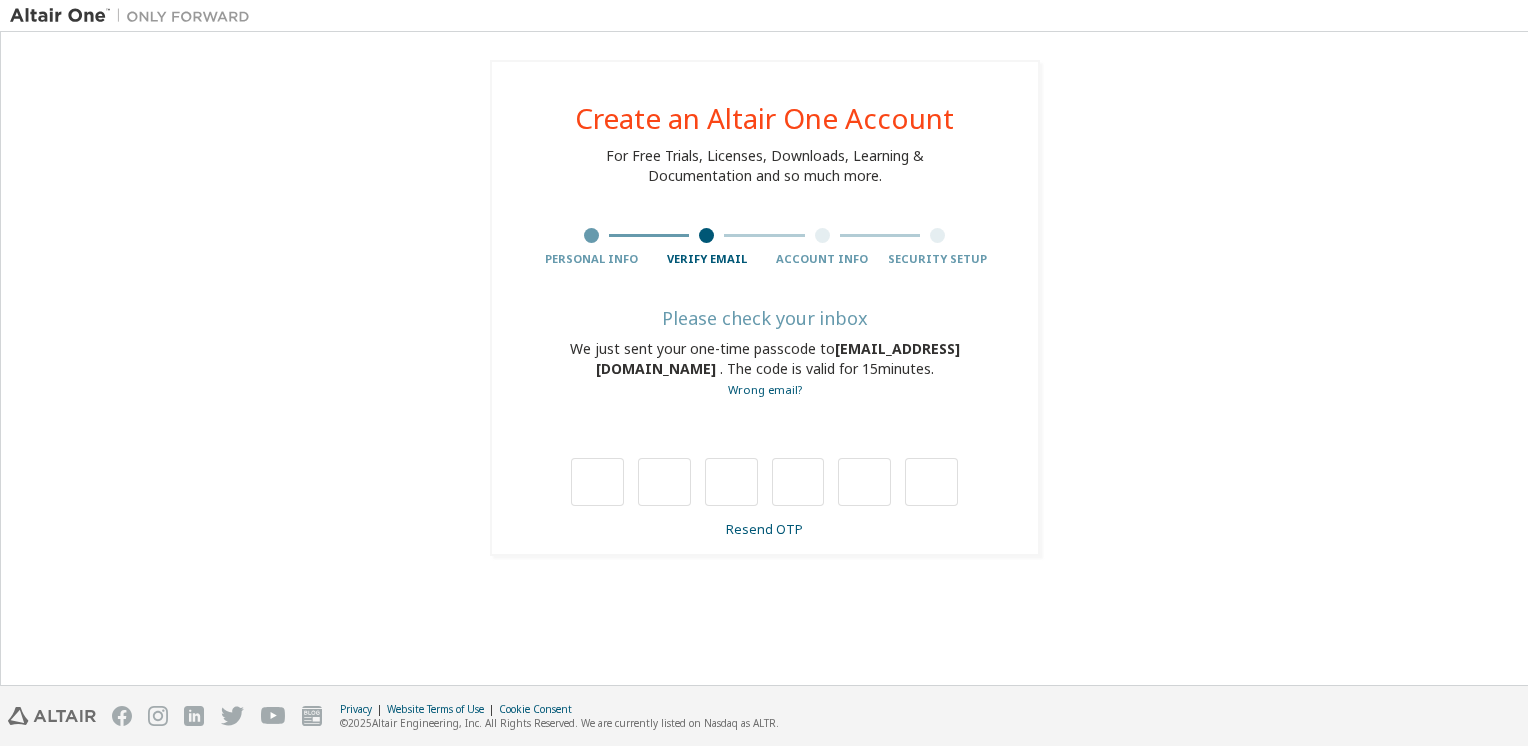scroll, scrollTop: 0, scrollLeft: 0, axis: both 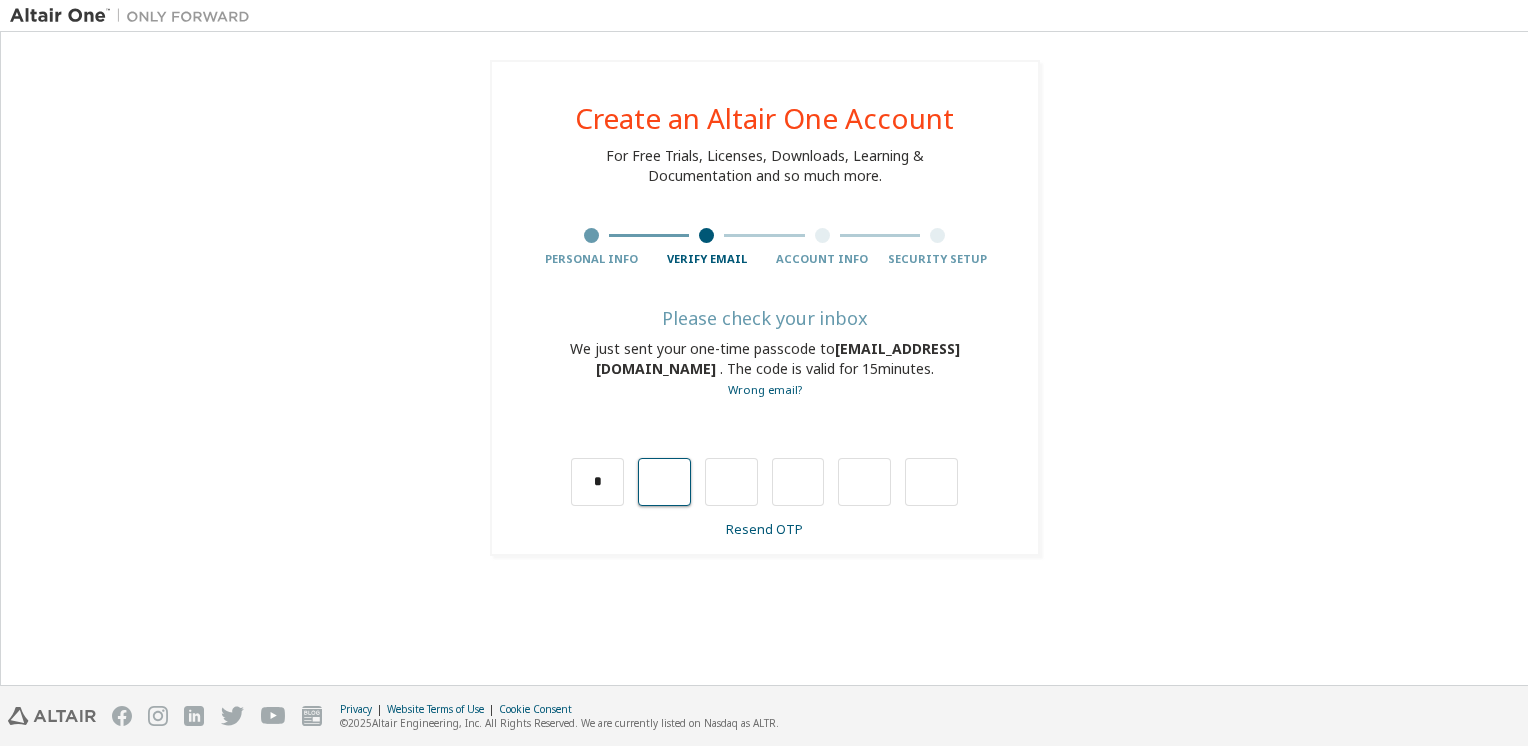 type on "*" 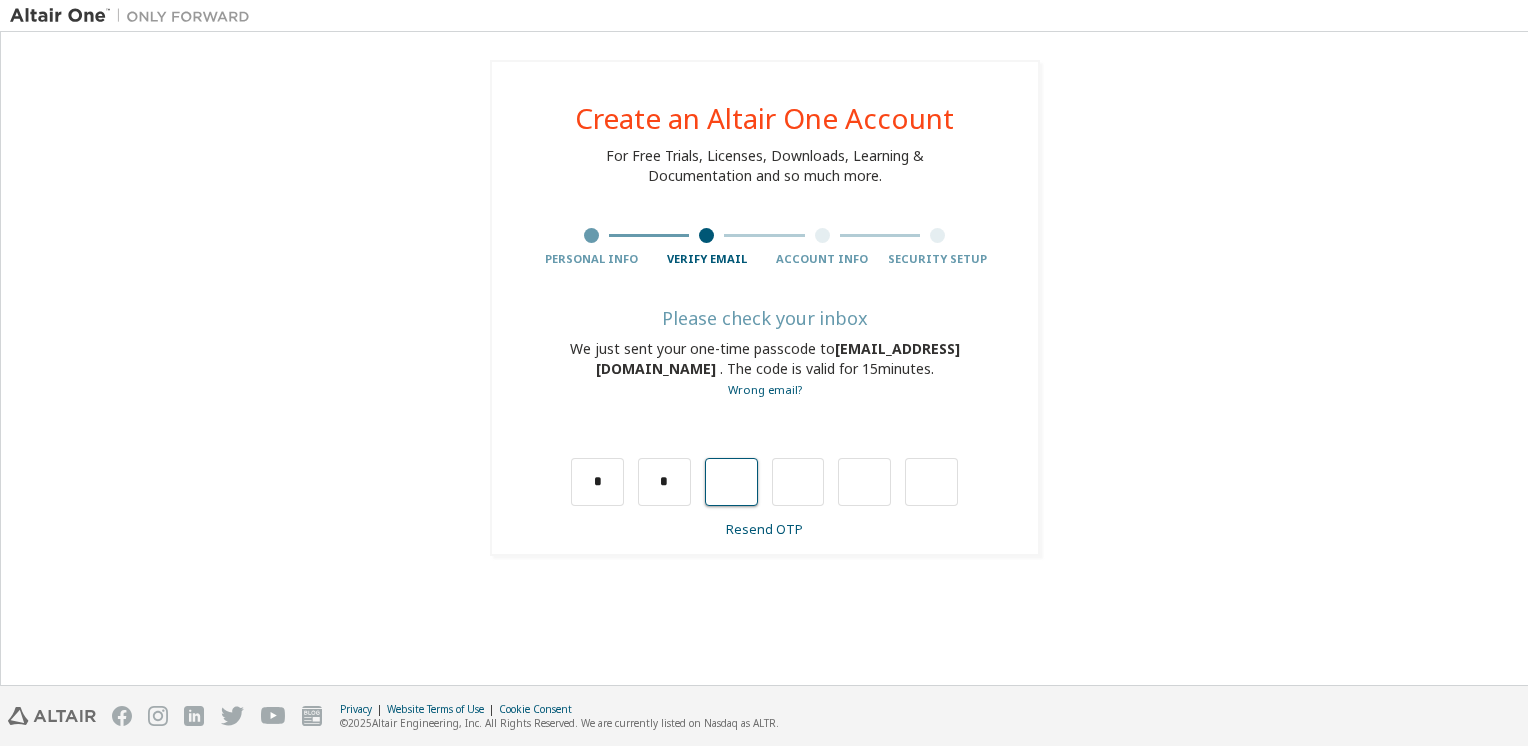 type on "*" 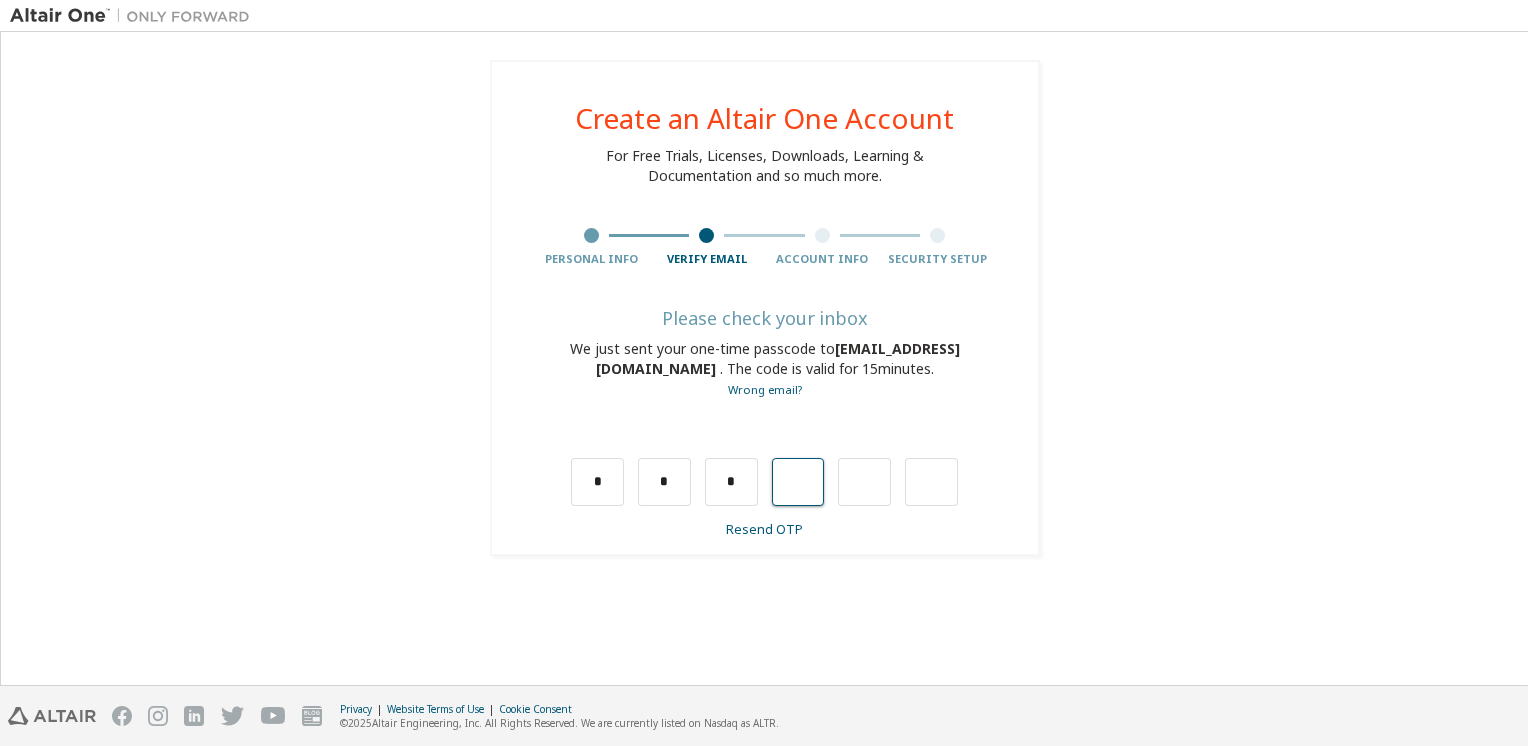 type on "*" 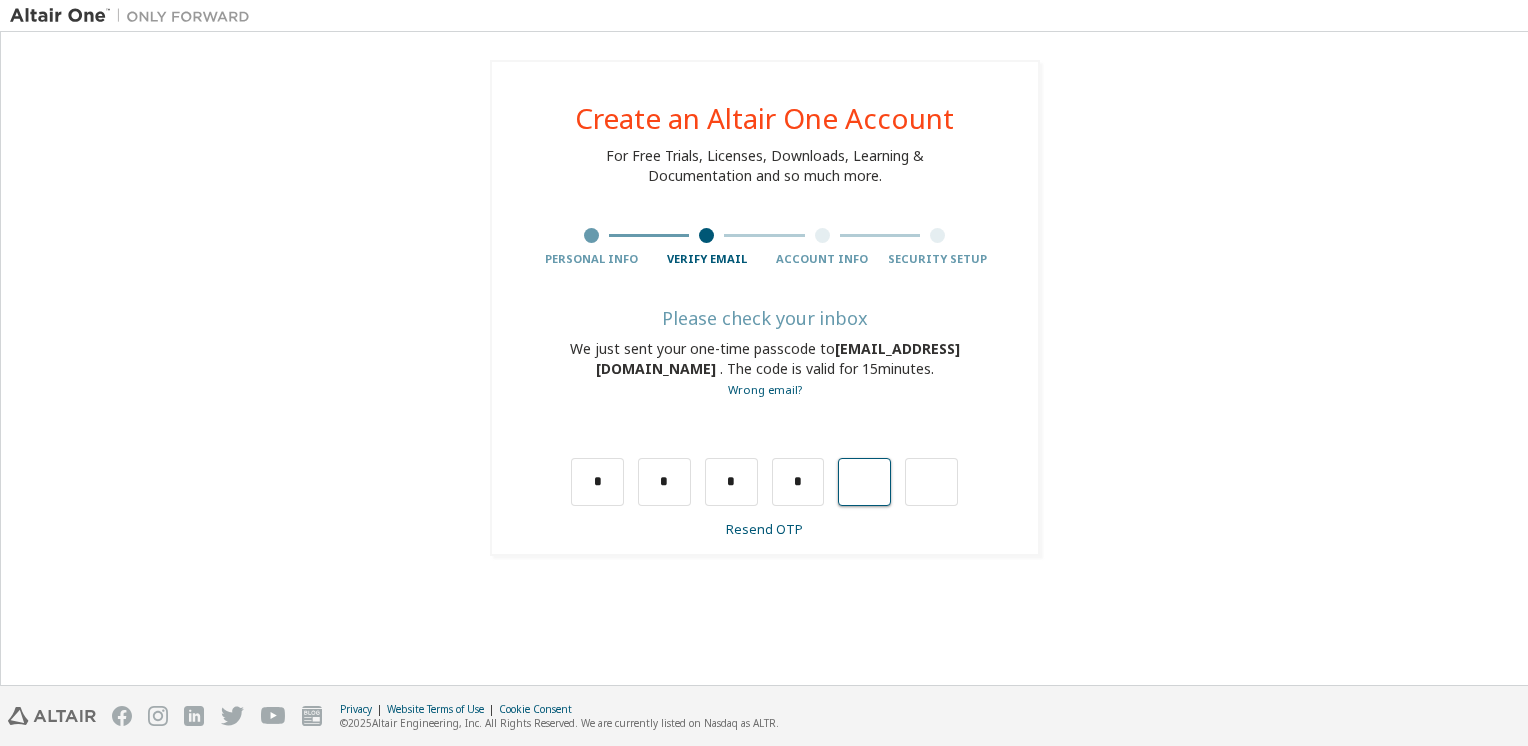 type on "*" 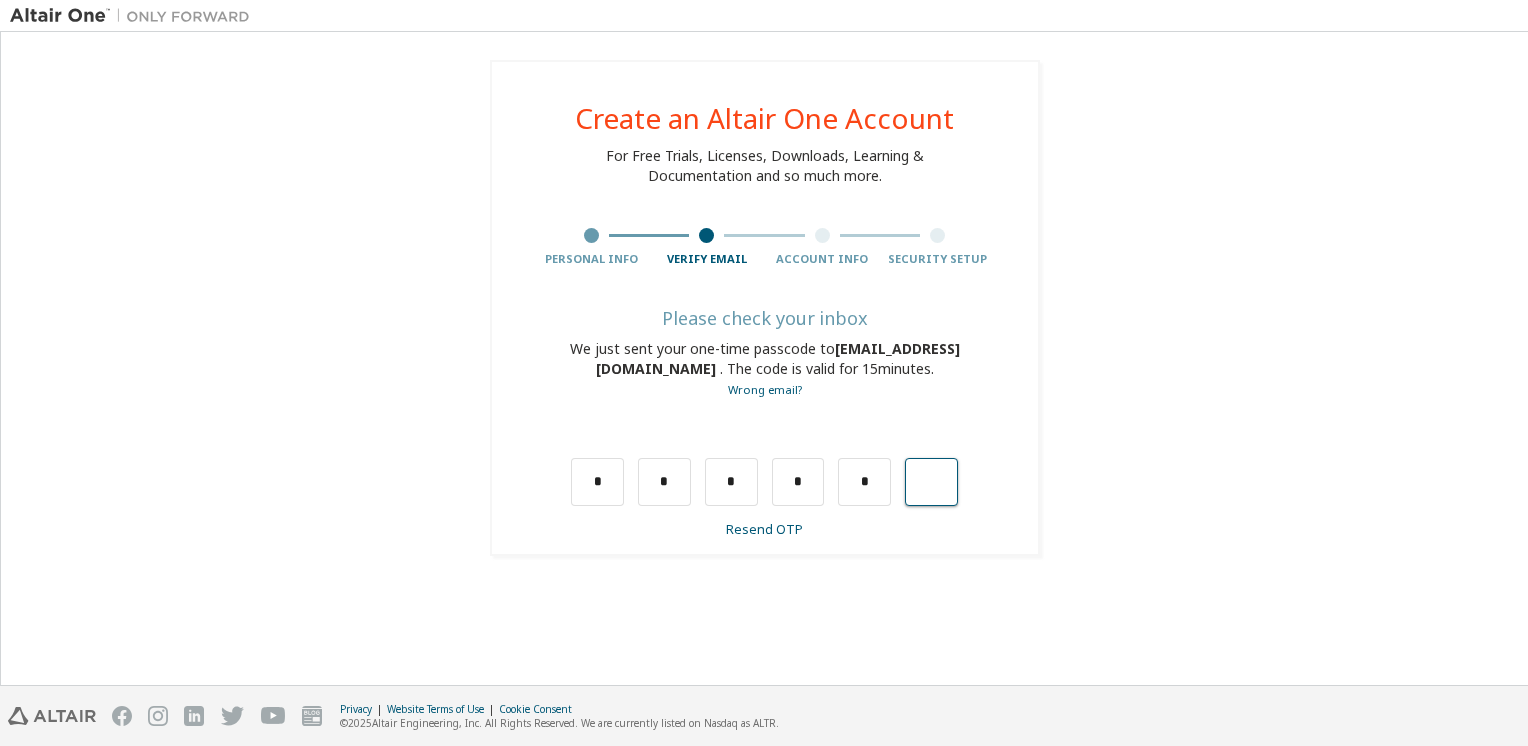 type on "*" 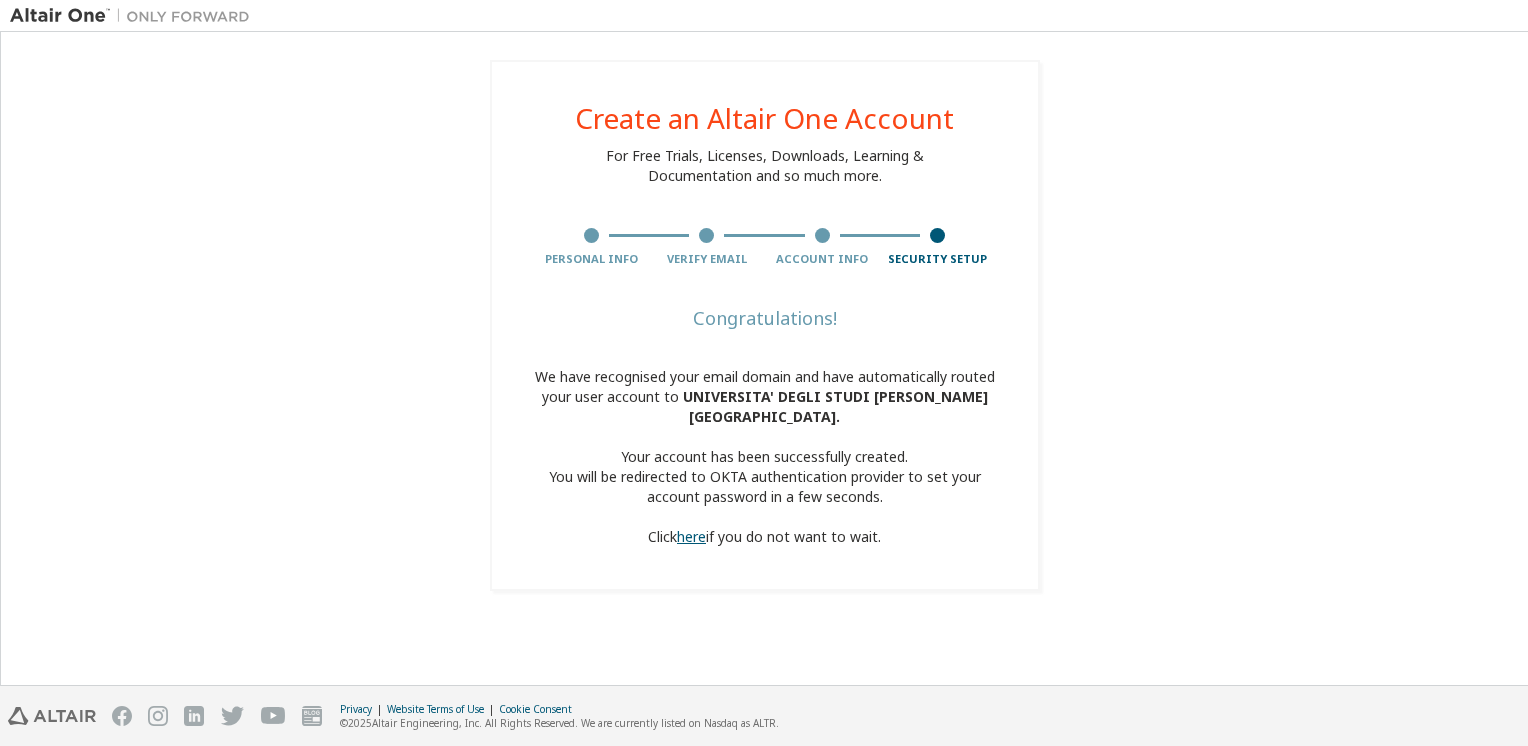 click on "here" at bounding box center (691, 536) 